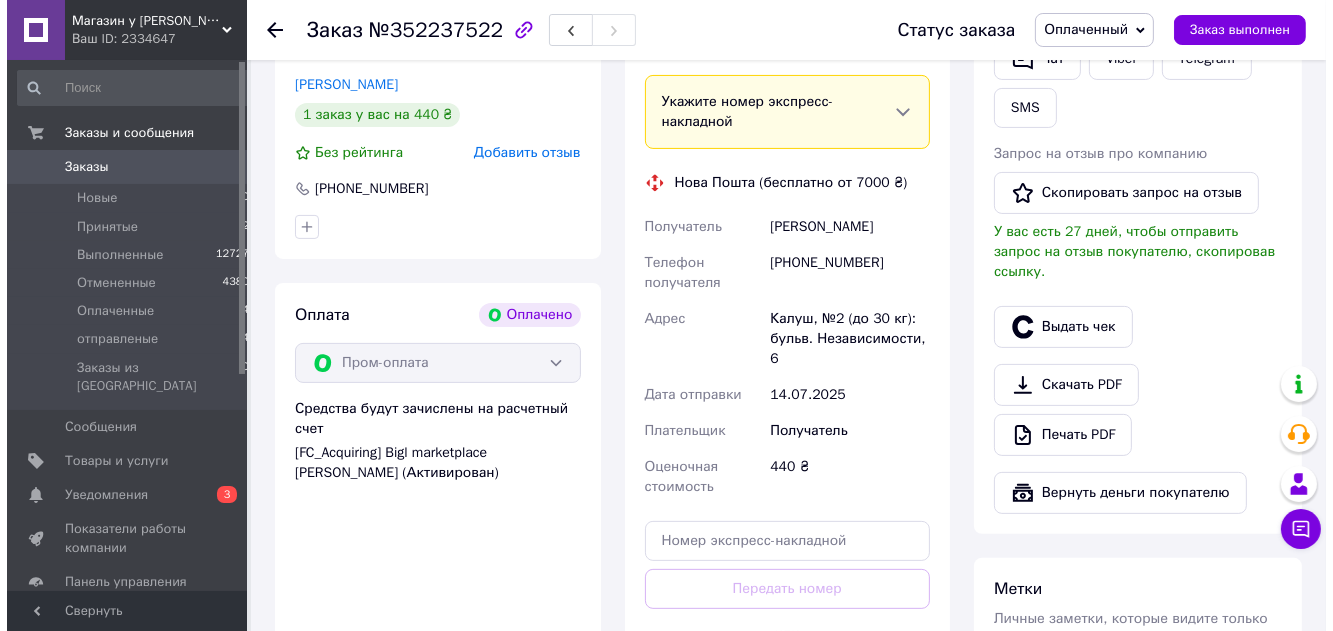 scroll, scrollTop: 420, scrollLeft: 0, axis: vertical 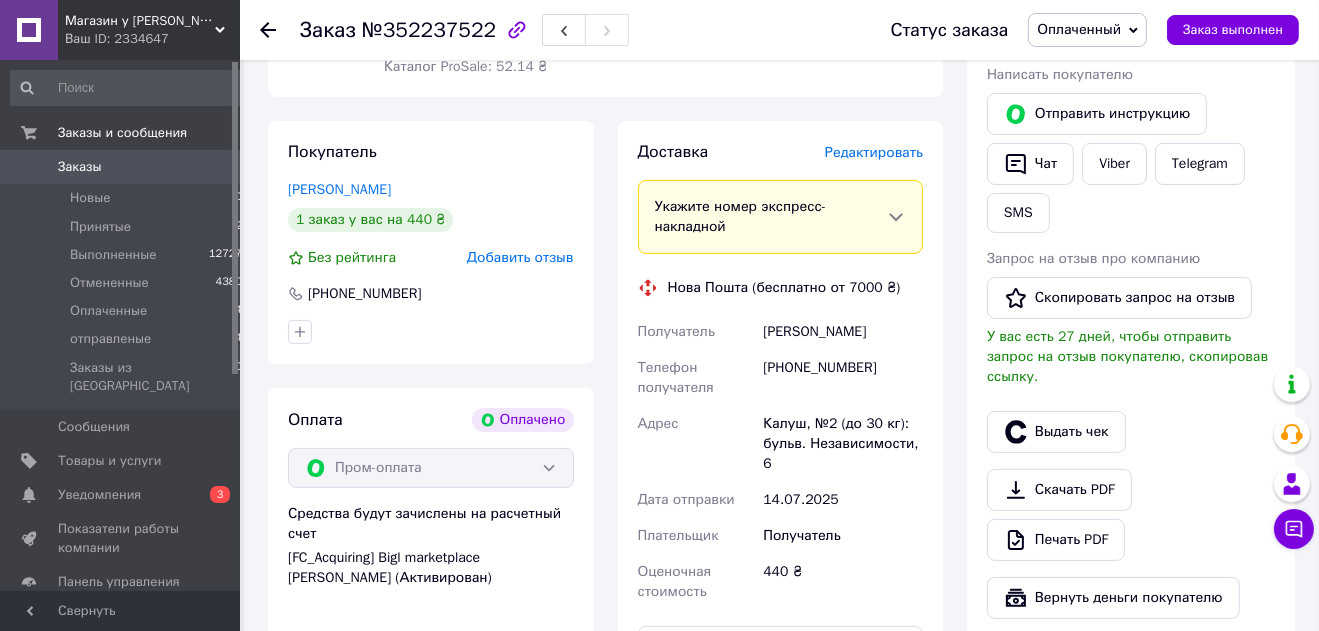 click on "Редактировать" at bounding box center [874, 152] 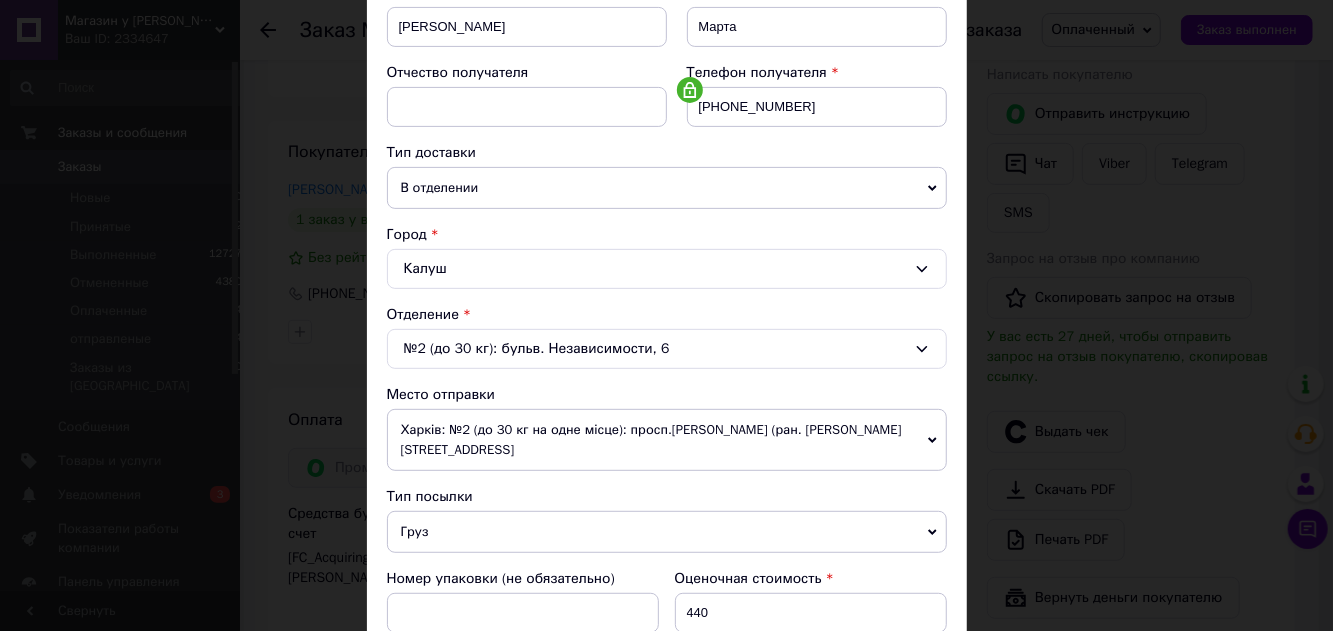 scroll, scrollTop: 440, scrollLeft: 0, axis: vertical 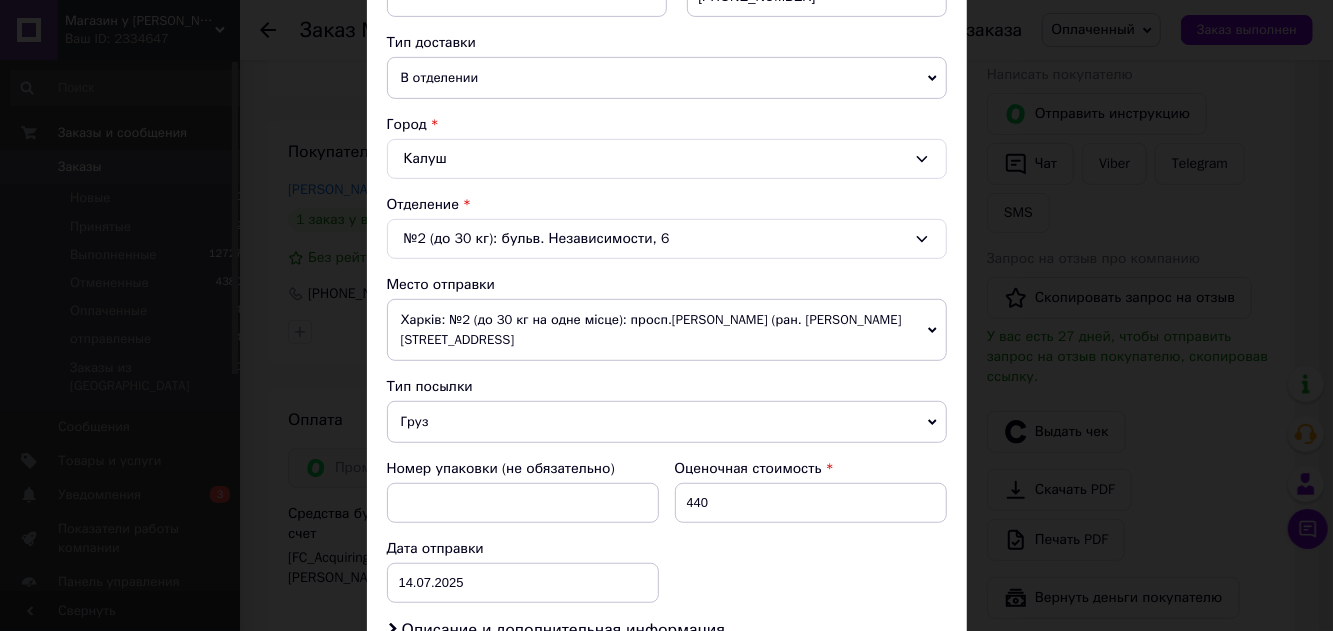 click on "Груз" at bounding box center [667, 422] 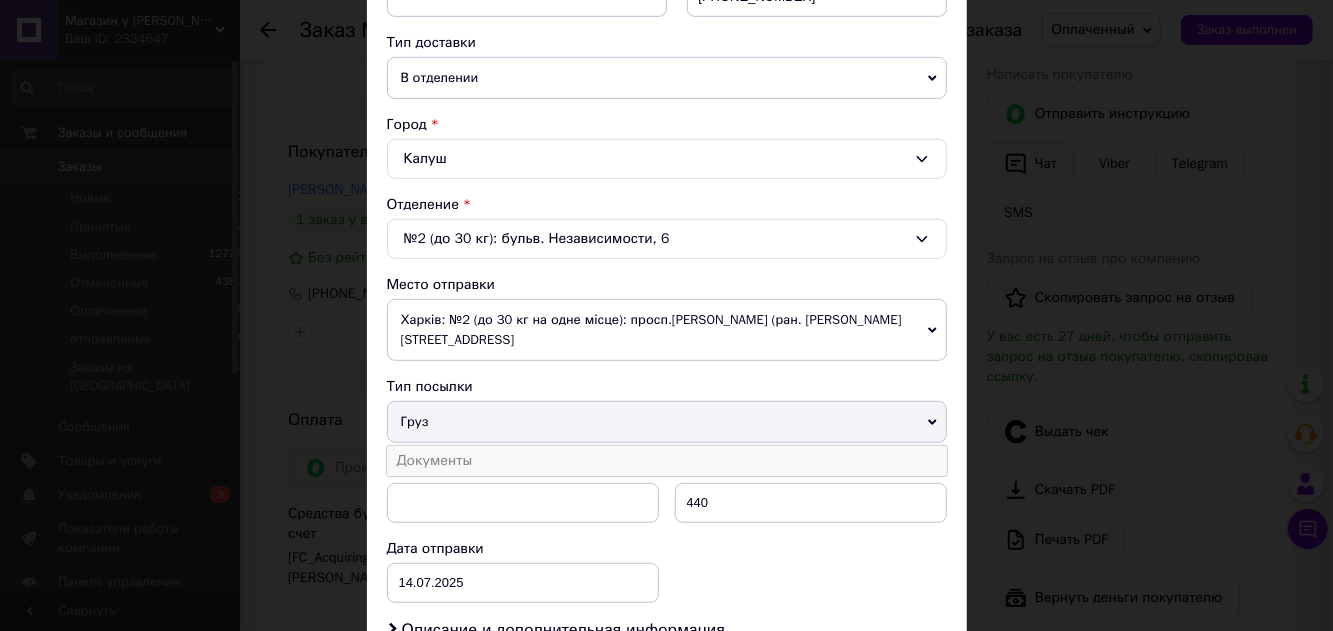 click on "Документы" at bounding box center [667, 461] 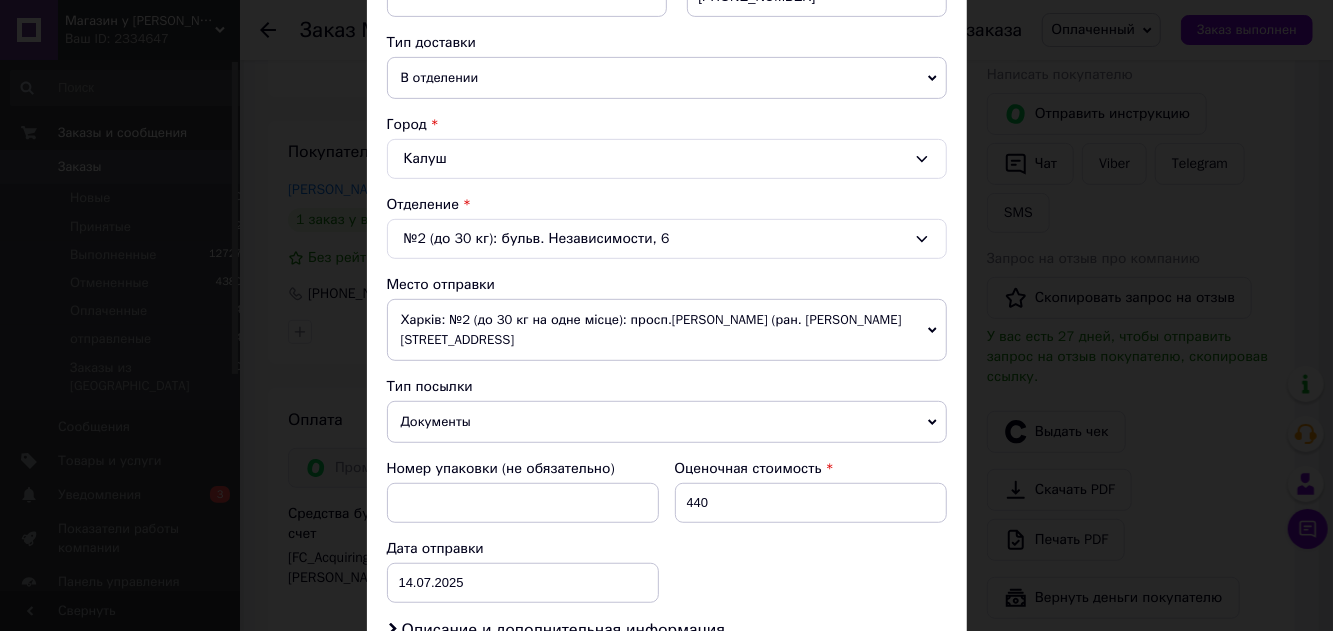 click on "Документы" at bounding box center (667, 422) 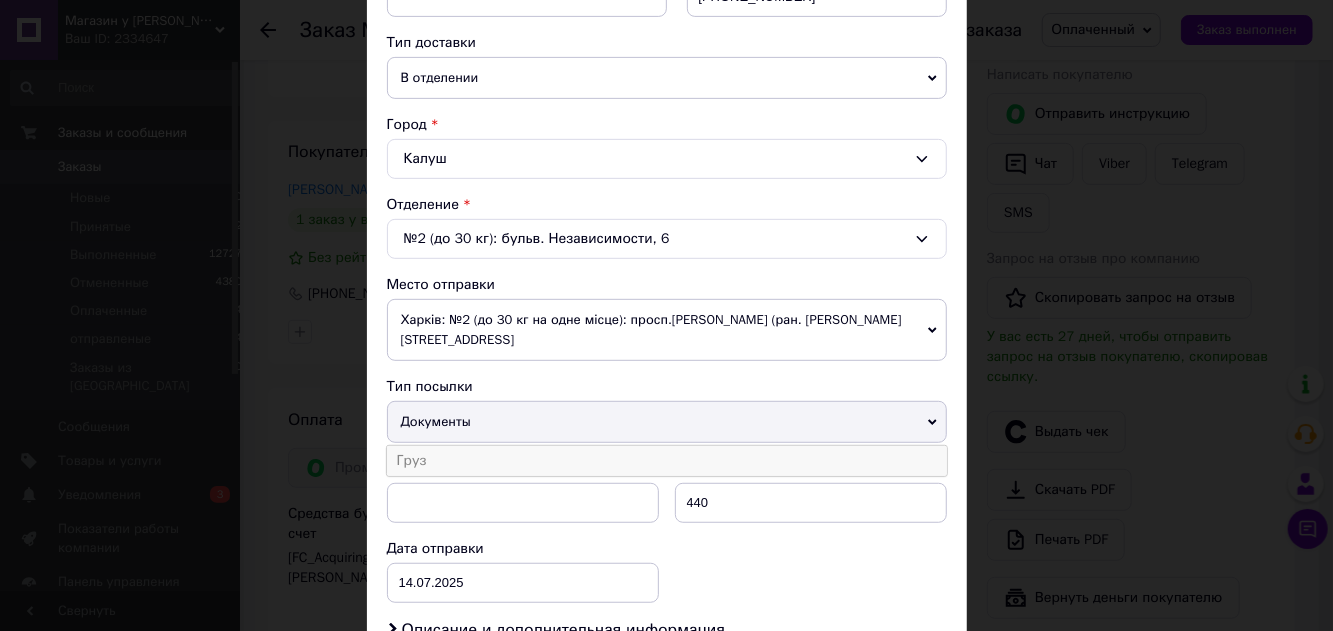 click on "Груз" at bounding box center (667, 461) 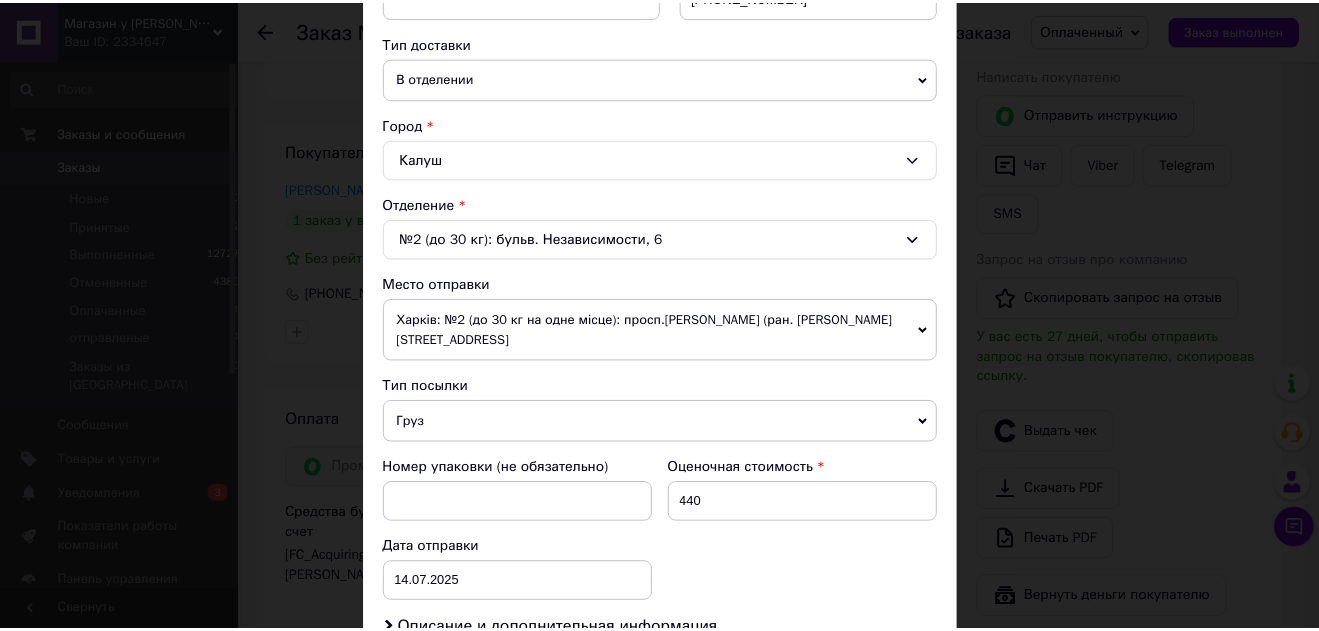 scroll, scrollTop: 693, scrollLeft: 0, axis: vertical 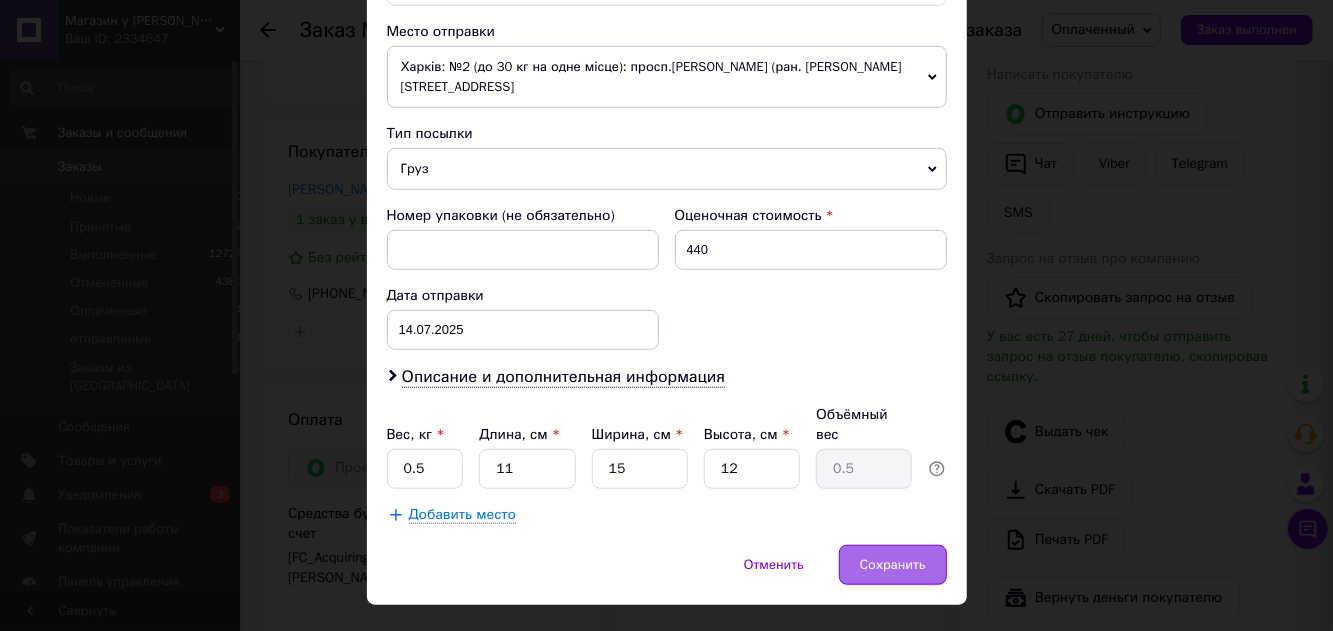 click on "Сохранить" at bounding box center [893, 565] 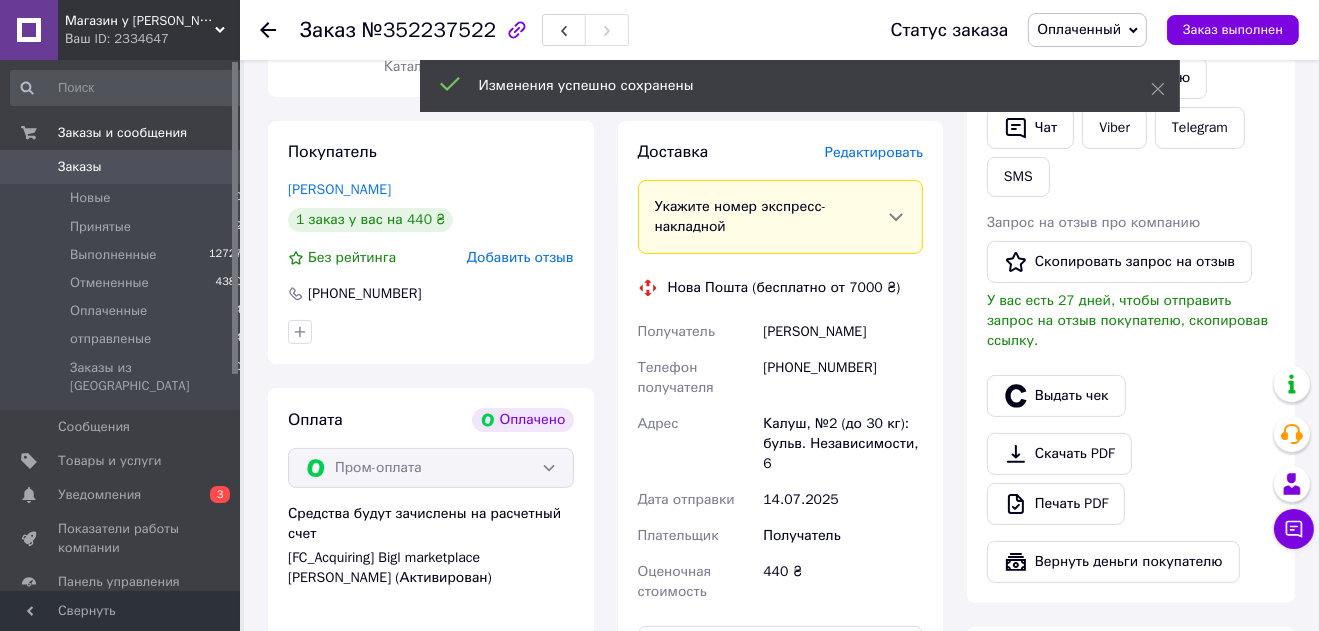 scroll, scrollTop: 735, scrollLeft: 0, axis: vertical 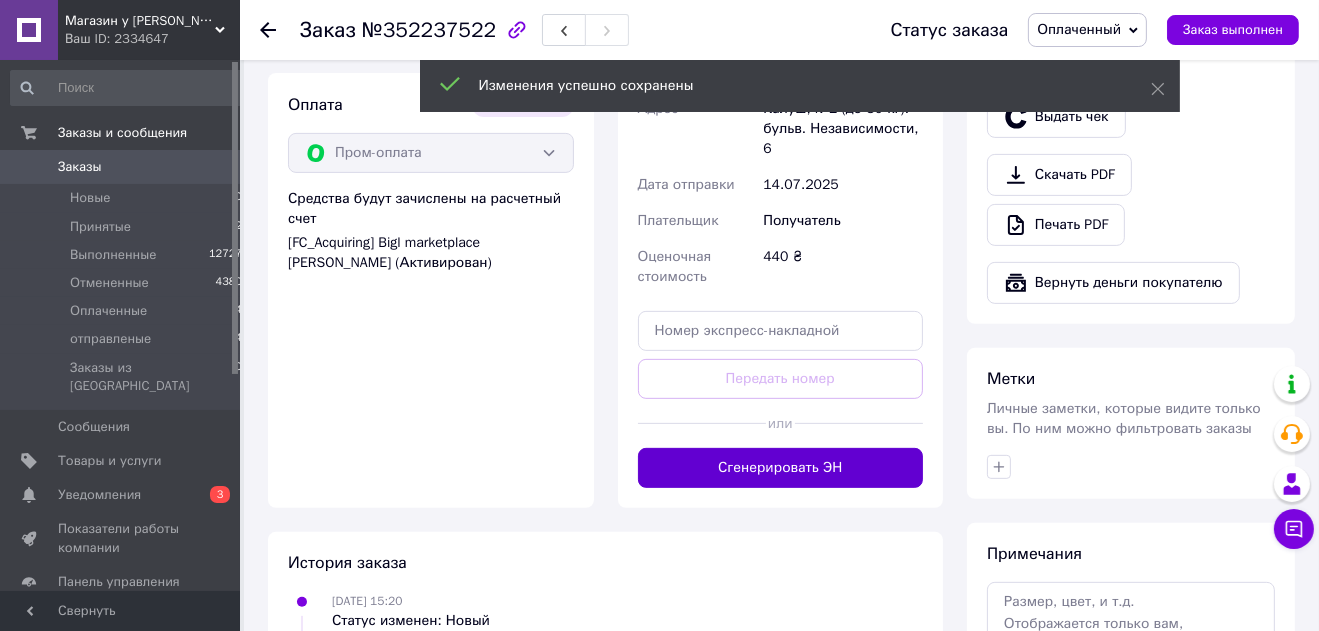 click on "Сгенерировать ЭН" at bounding box center [781, 468] 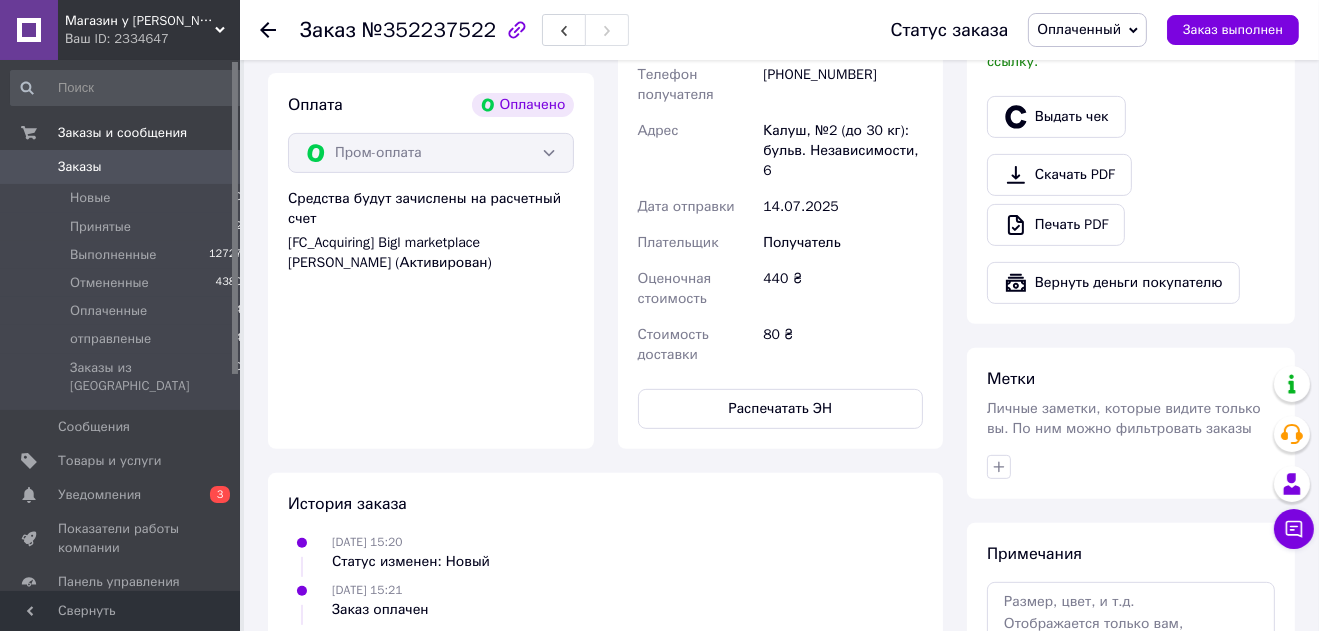 scroll, scrollTop: 420, scrollLeft: 0, axis: vertical 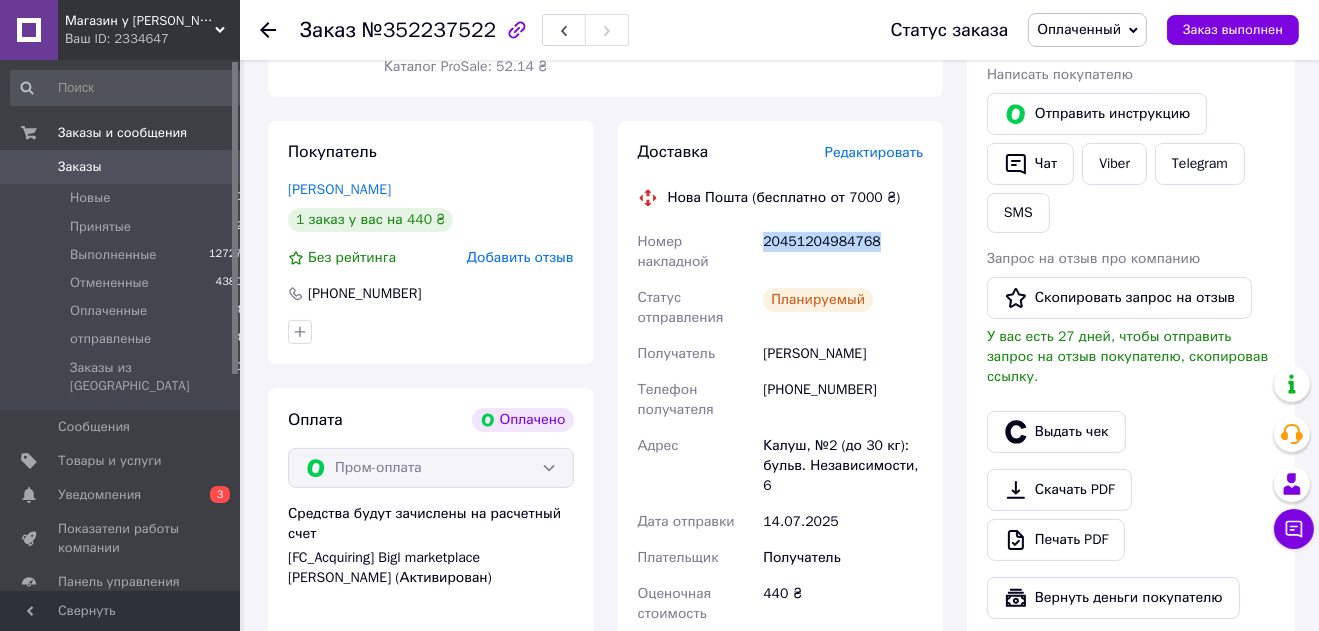 drag, startPoint x: 887, startPoint y: 166, endPoint x: 763, endPoint y: 187, distance: 125.765656 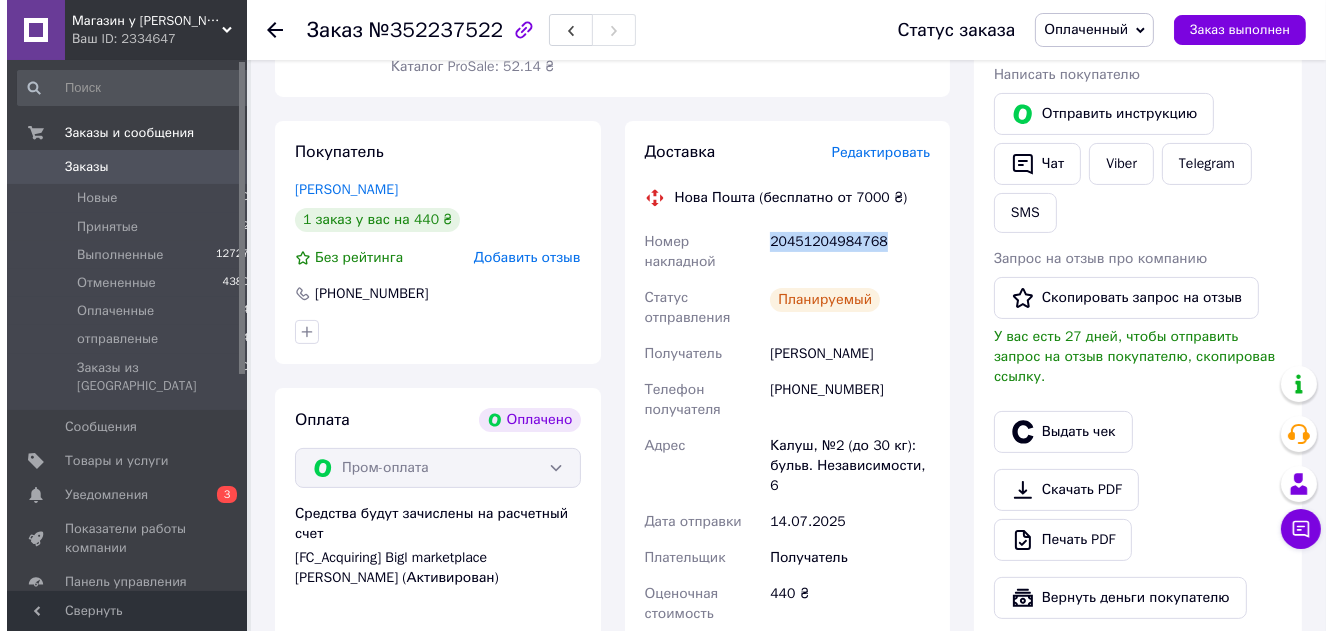 scroll, scrollTop: 0, scrollLeft: 0, axis: both 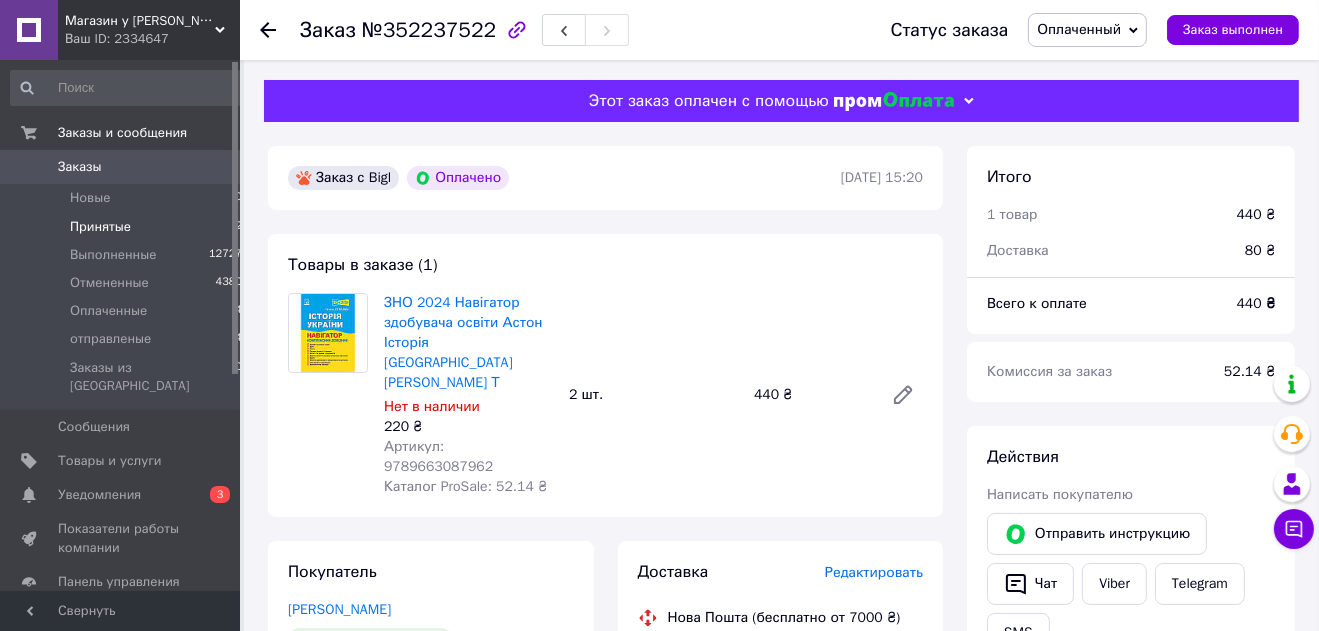 click on "Принятые" at bounding box center (100, 227) 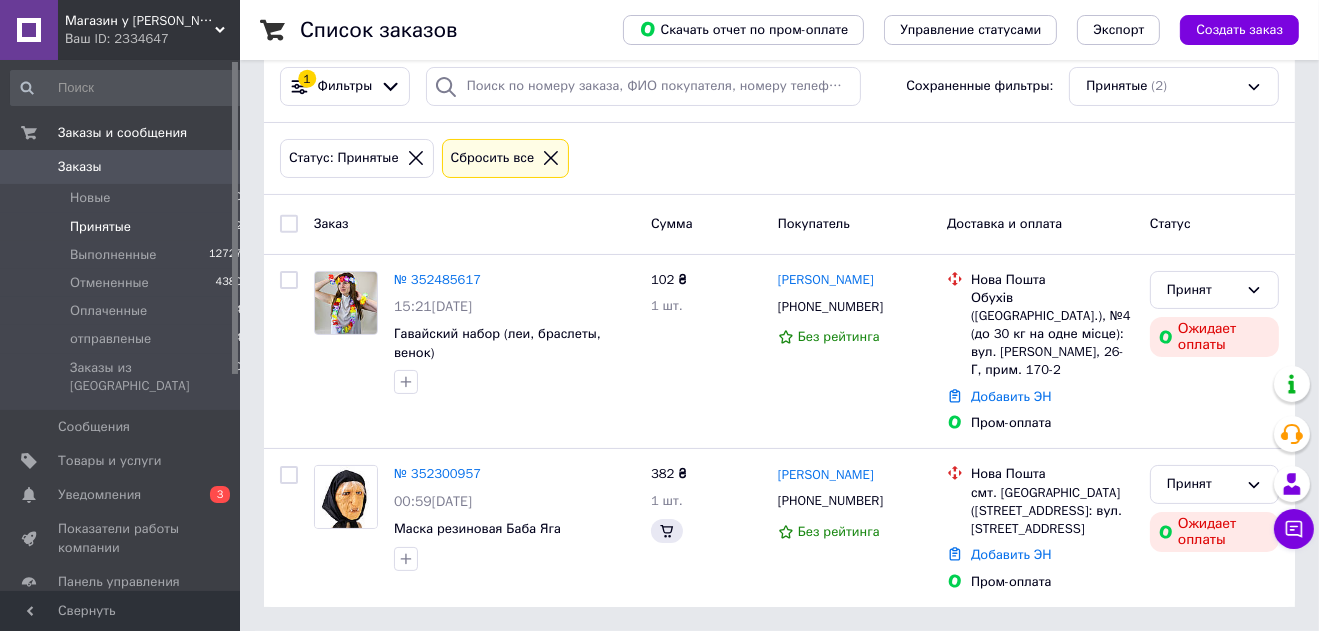 scroll, scrollTop: 0, scrollLeft: 0, axis: both 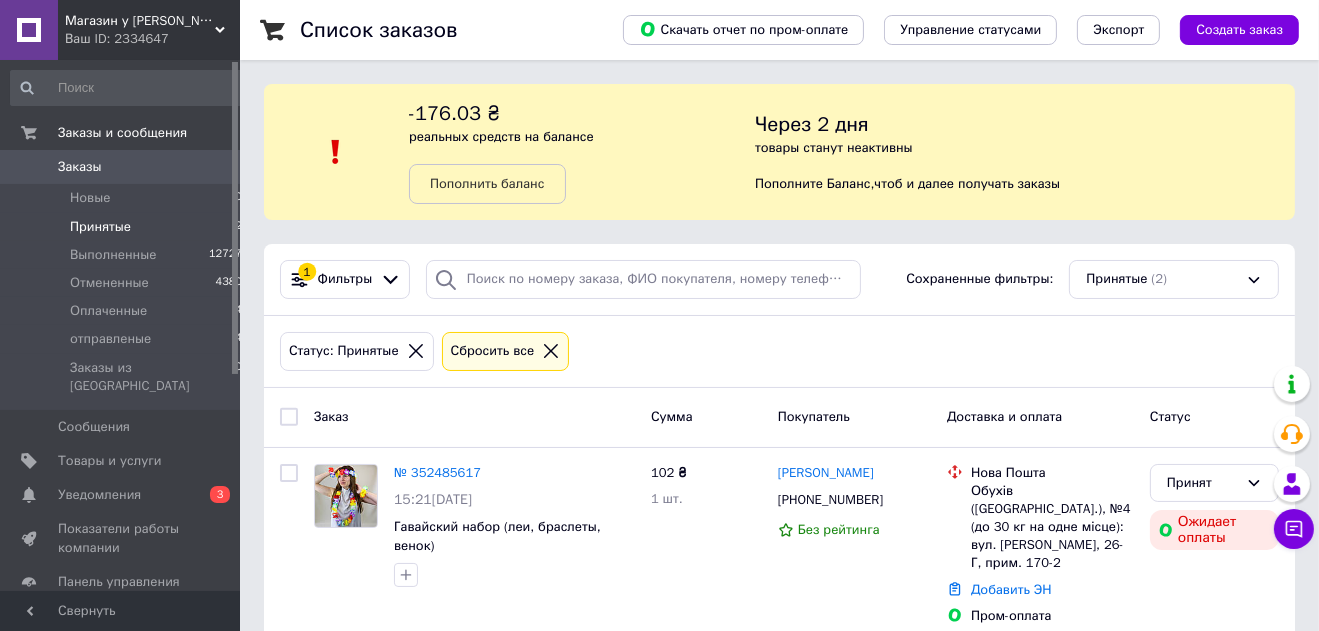 click on "Статус: Принятые Сбросить все" at bounding box center (779, 351) 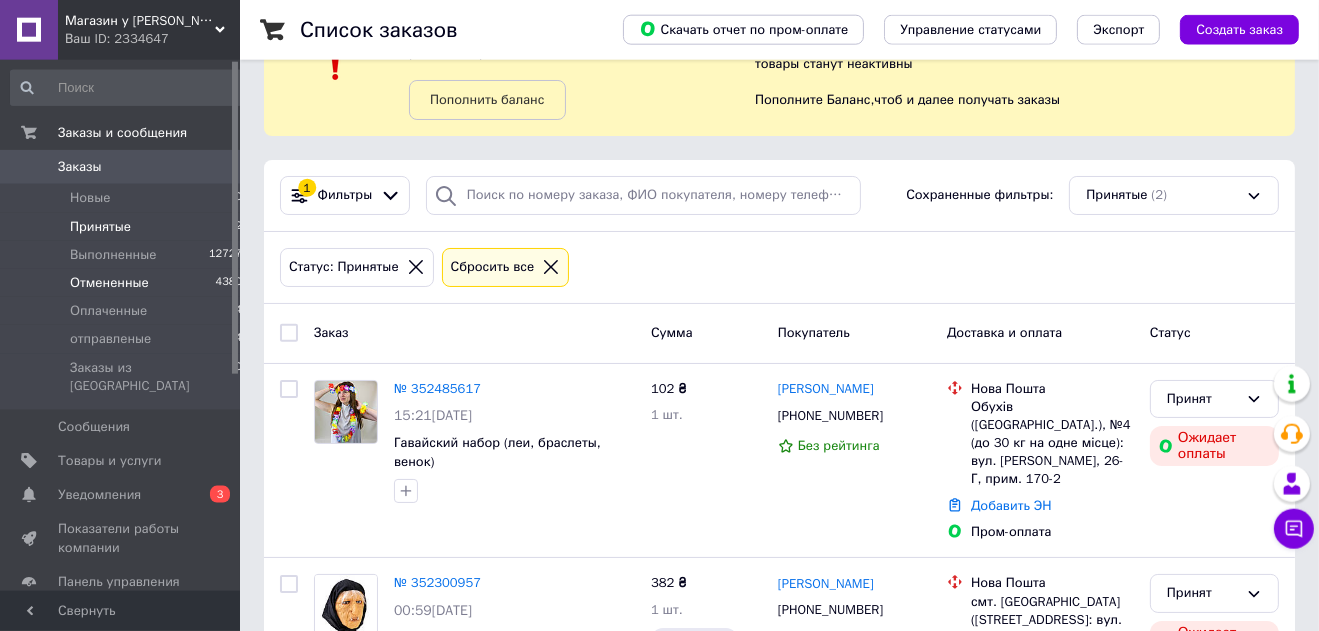 scroll, scrollTop: 0, scrollLeft: 0, axis: both 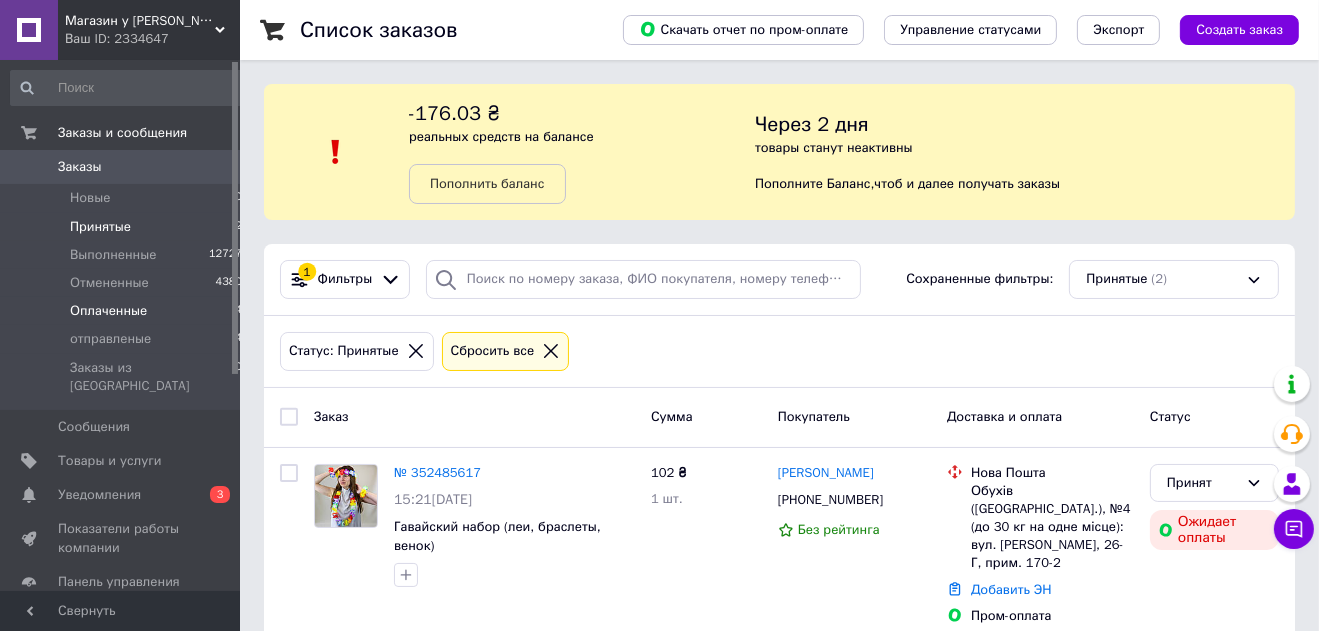 click on "Оплаченные" at bounding box center (108, 311) 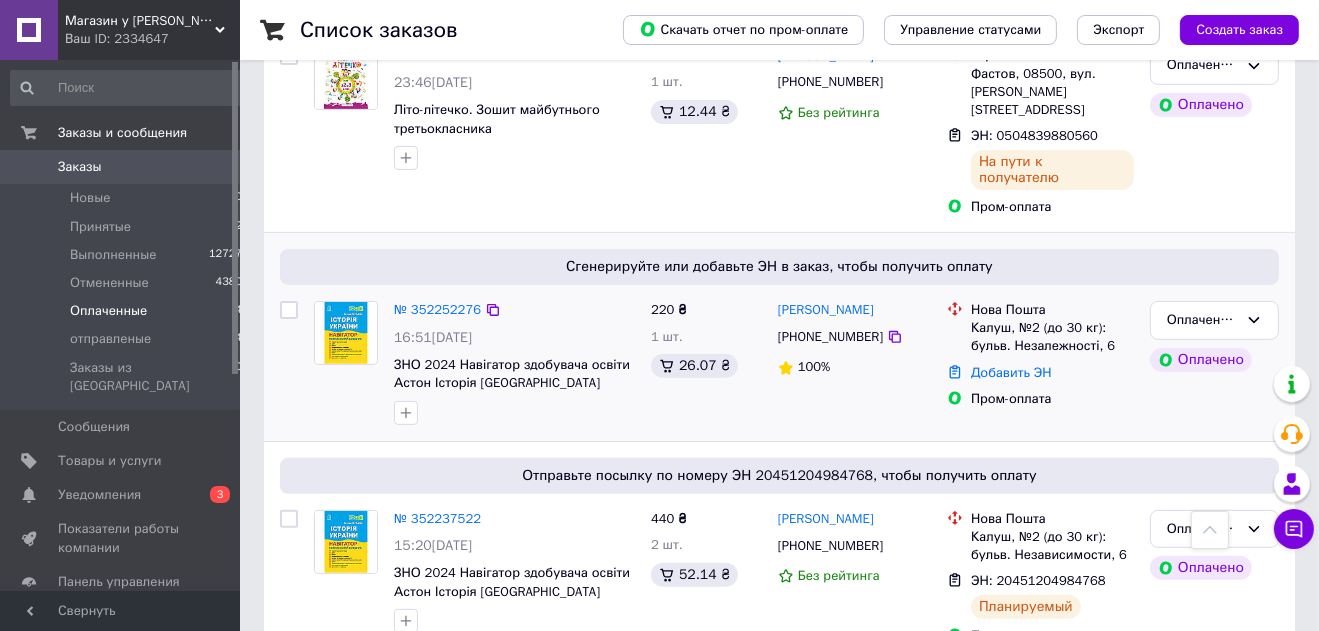 scroll, scrollTop: 559, scrollLeft: 0, axis: vertical 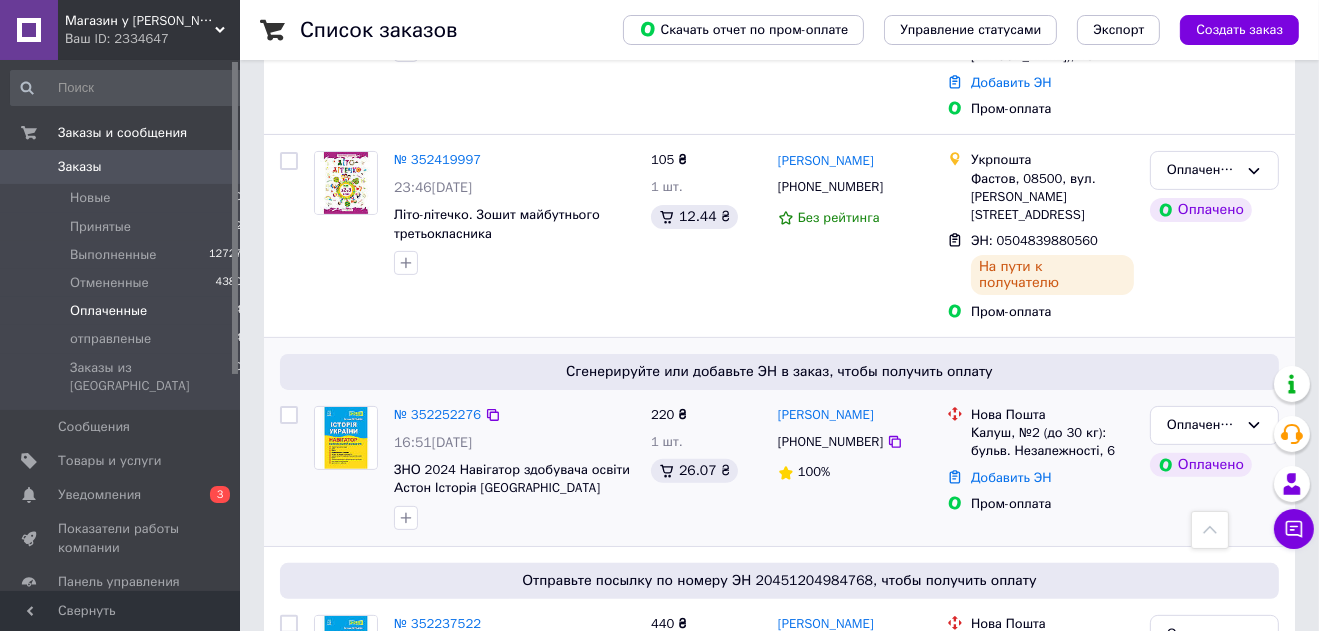 click at bounding box center [346, 438] 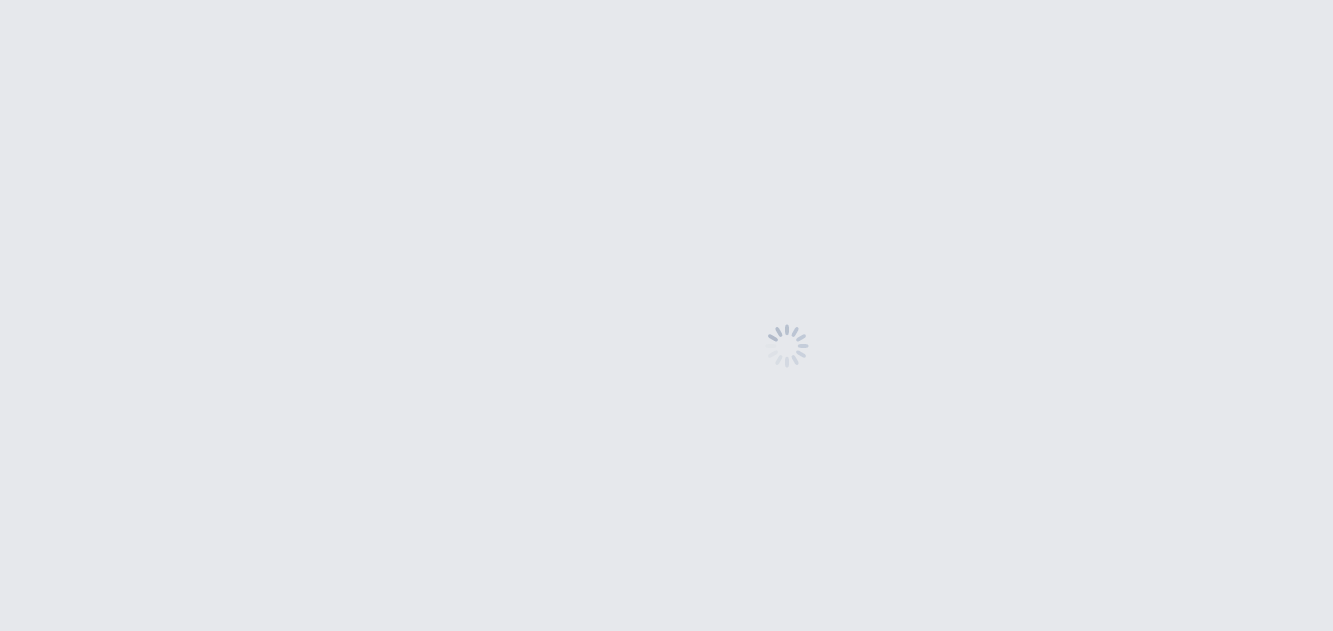 scroll, scrollTop: 0, scrollLeft: 0, axis: both 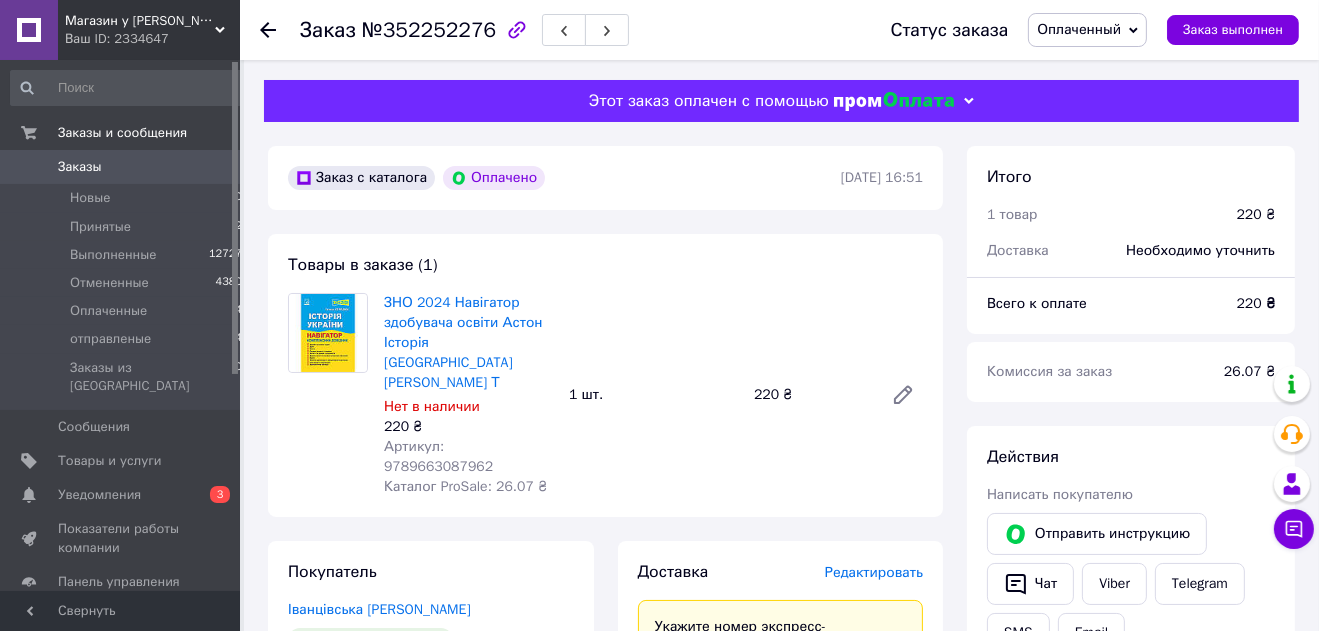 click on "Редактировать" at bounding box center (874, 572) 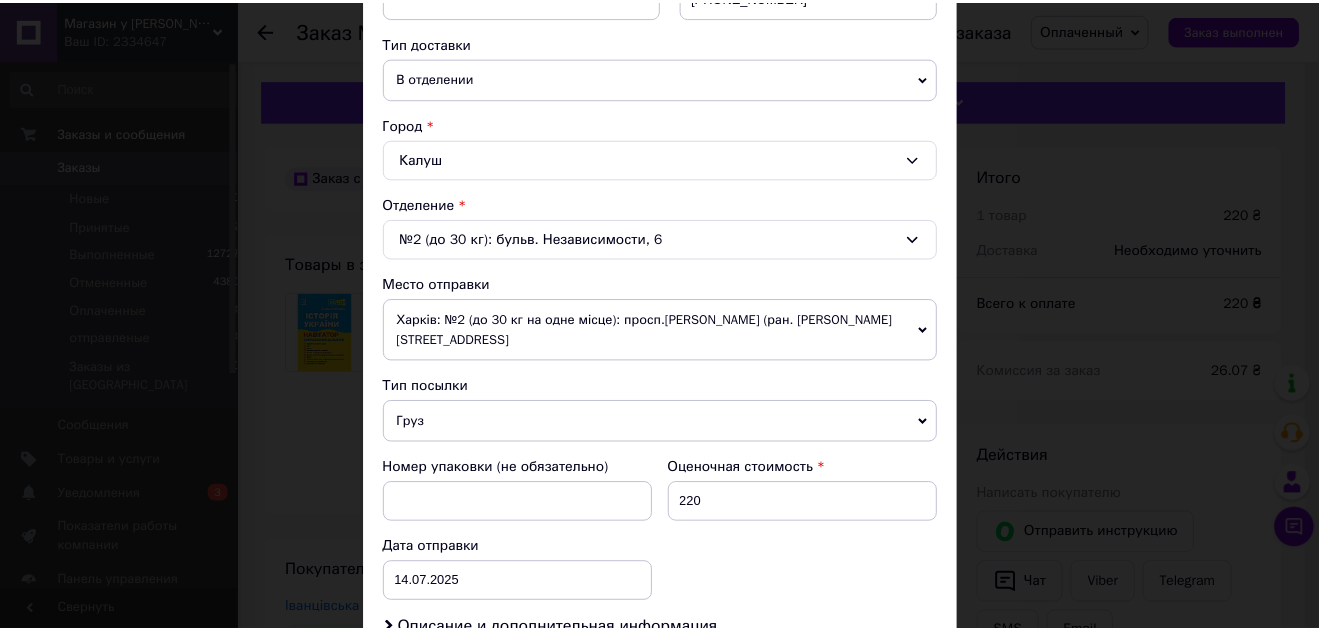 scroll, scrollTop: 693, scrollLeft: 0, axis: vertical 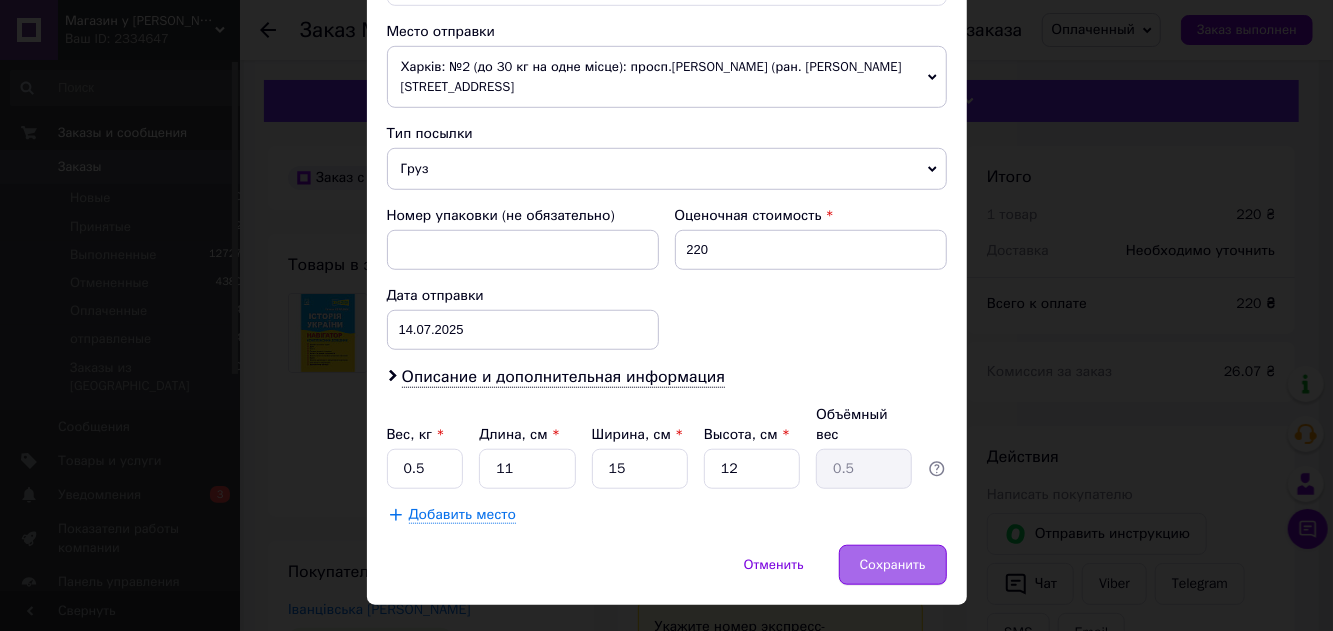 click on "Сохранить" at bounding box center (893, 565) 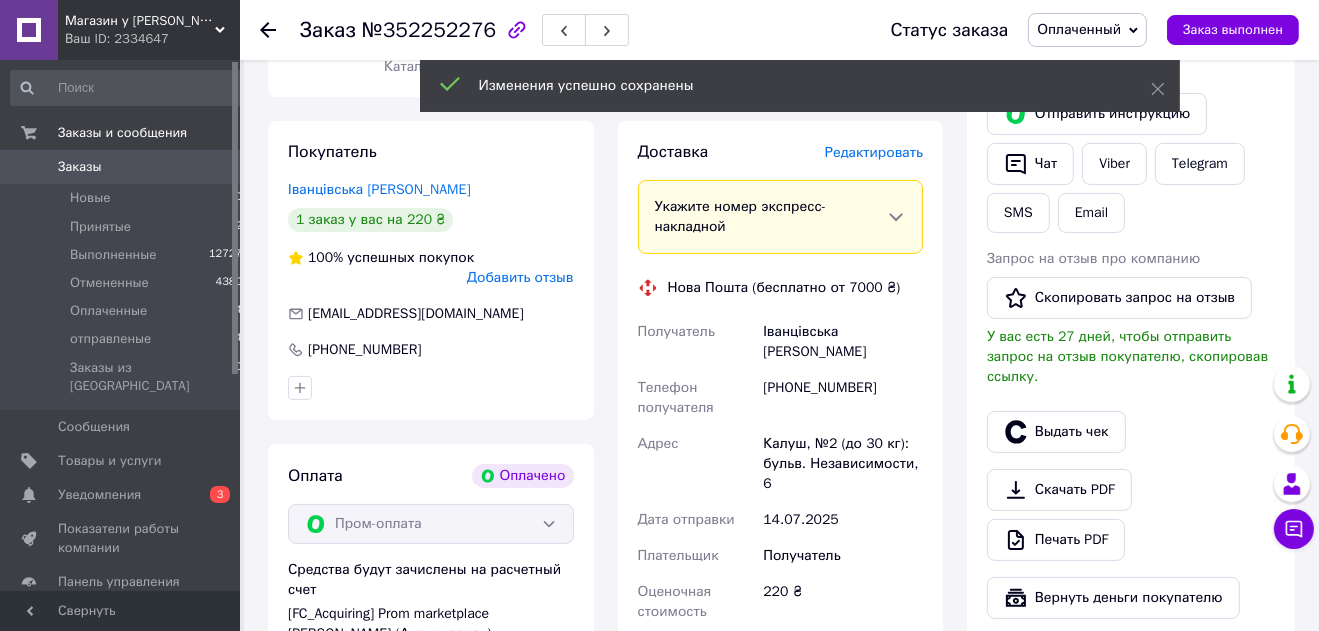 scroll, scrollTop: 630, scrollLeft: 0, axis: vertical 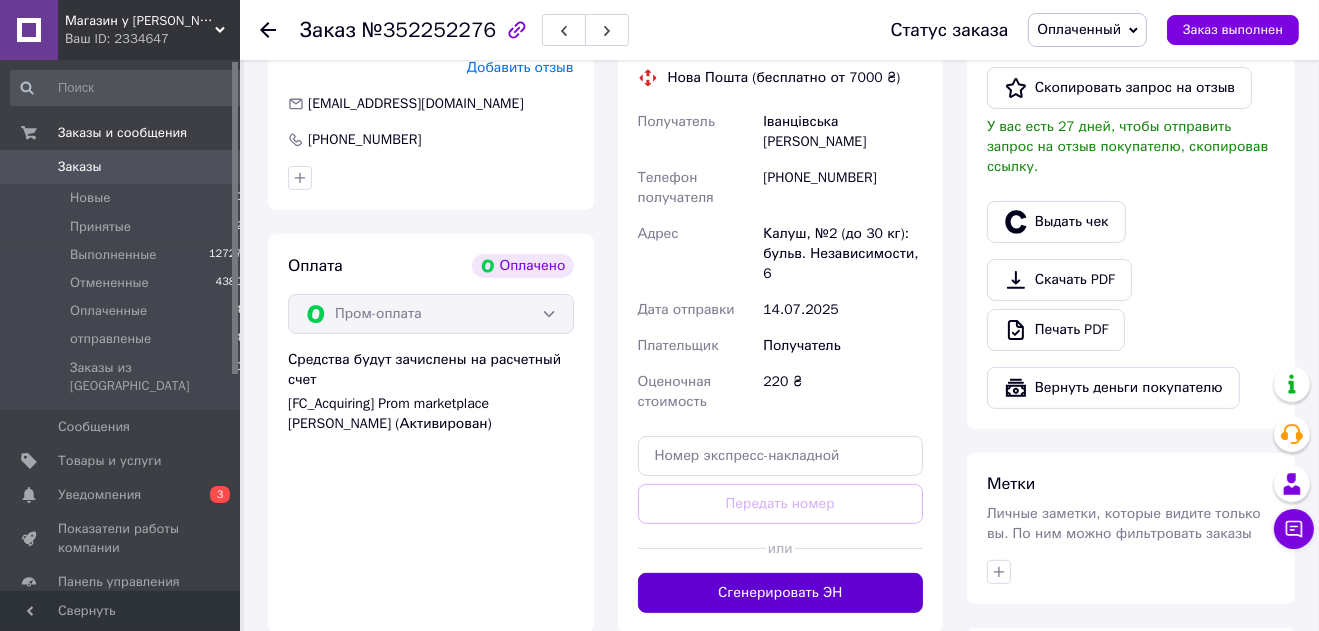 click on "Сгенерировать ЭН" at bounding box center (781, 593) 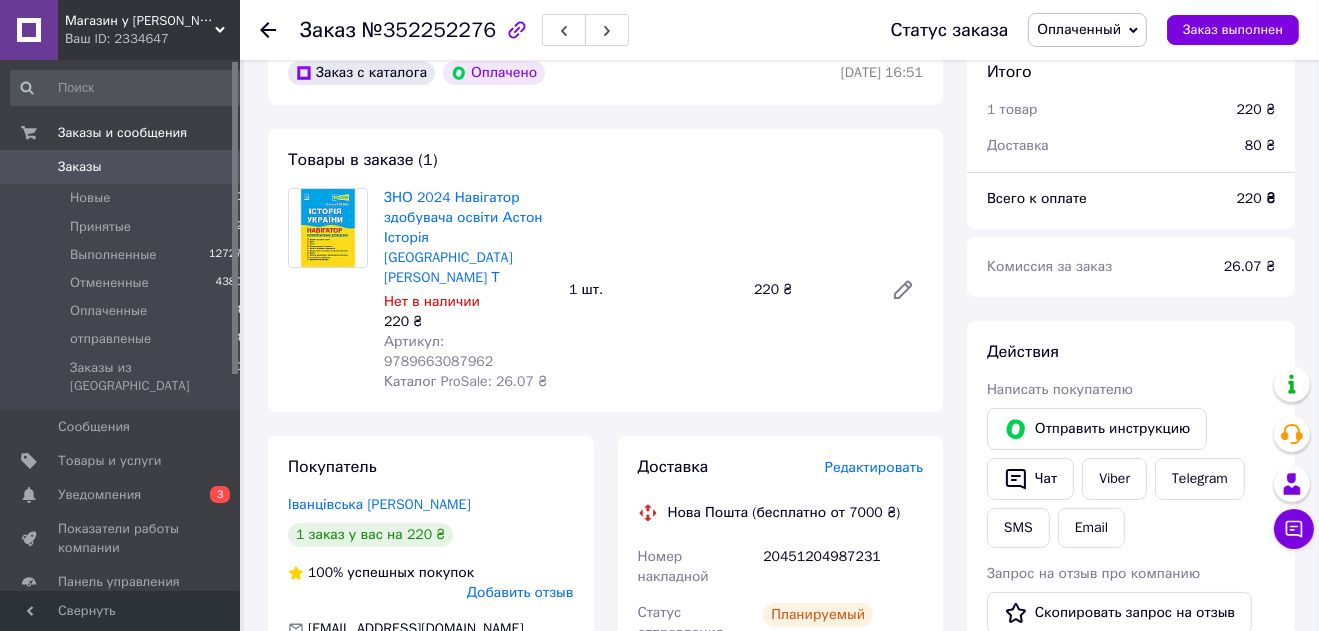 scroll, scrollTop: 0, scrollLeft: 0, axis: both 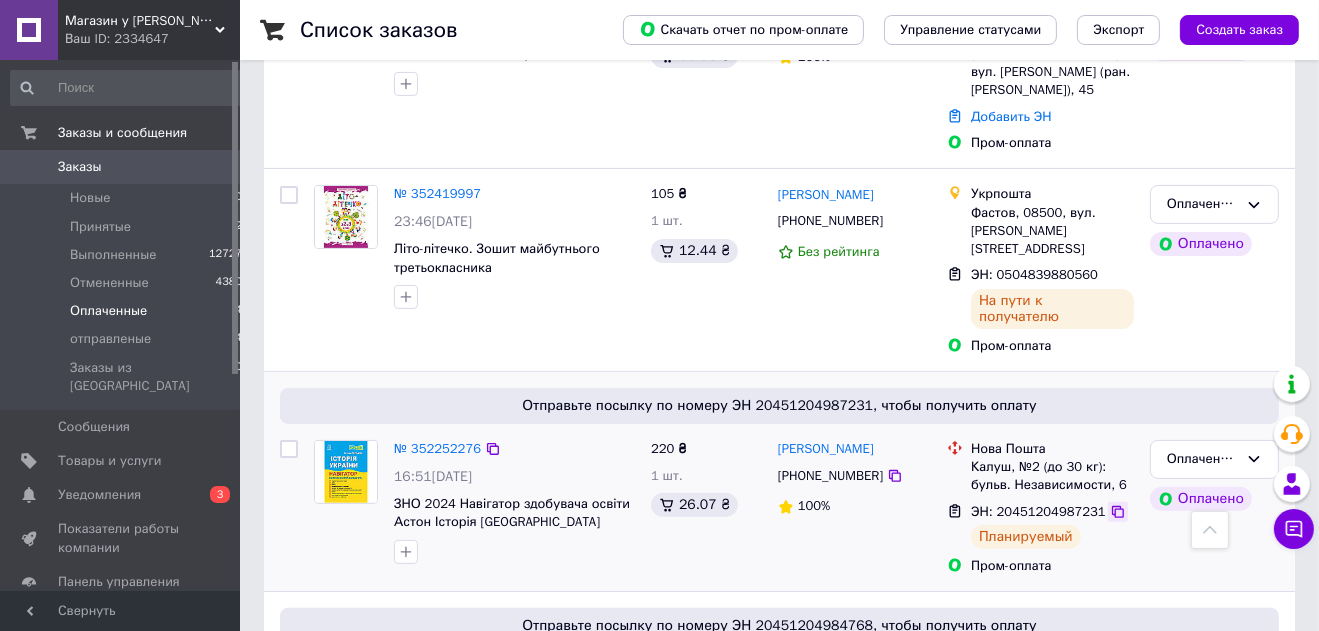 click 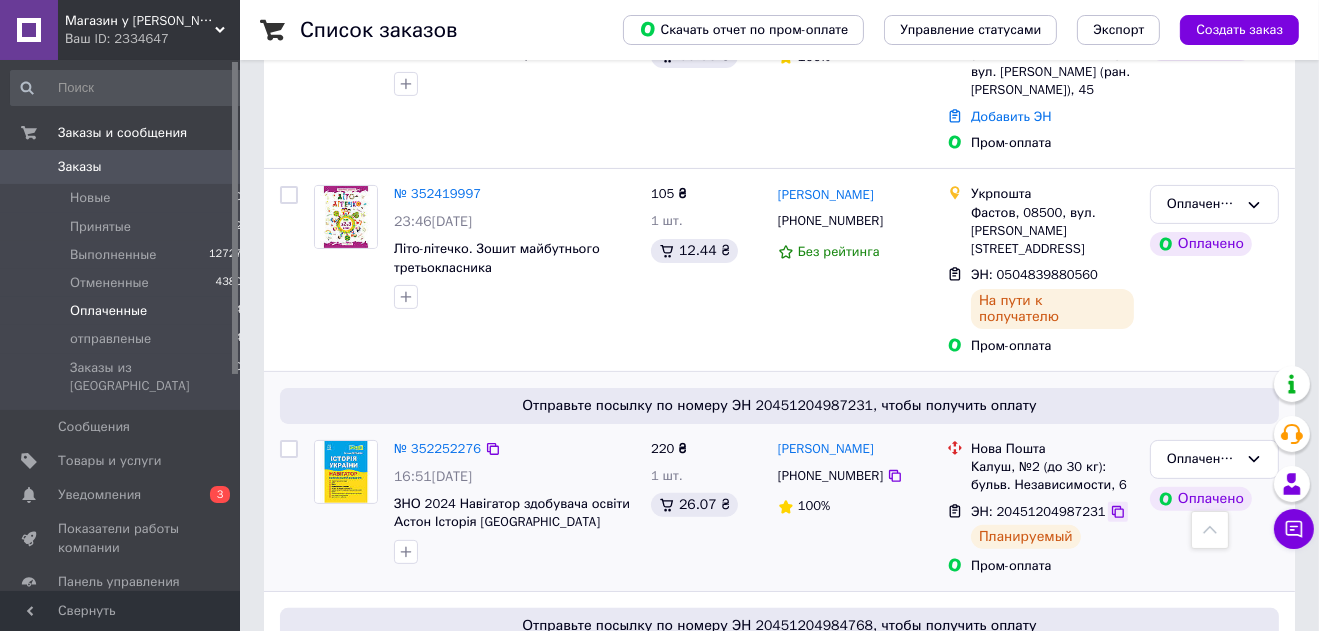 click 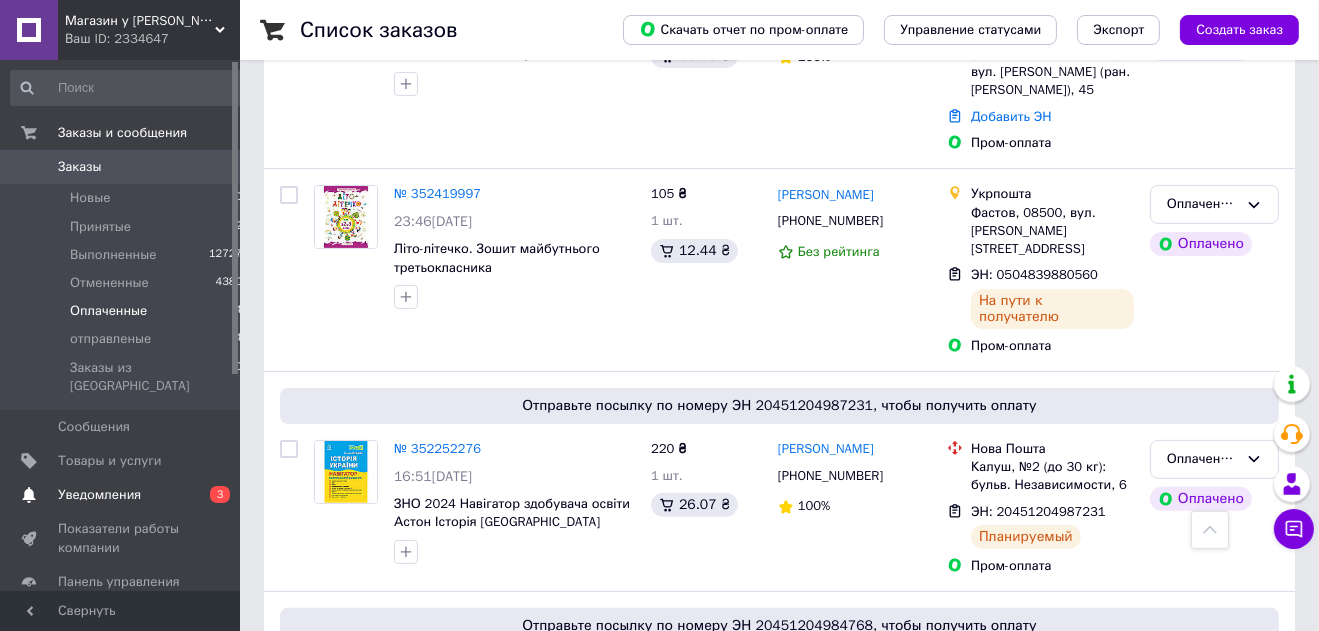 click on "Уведомления" at bounding box center (99, 495) 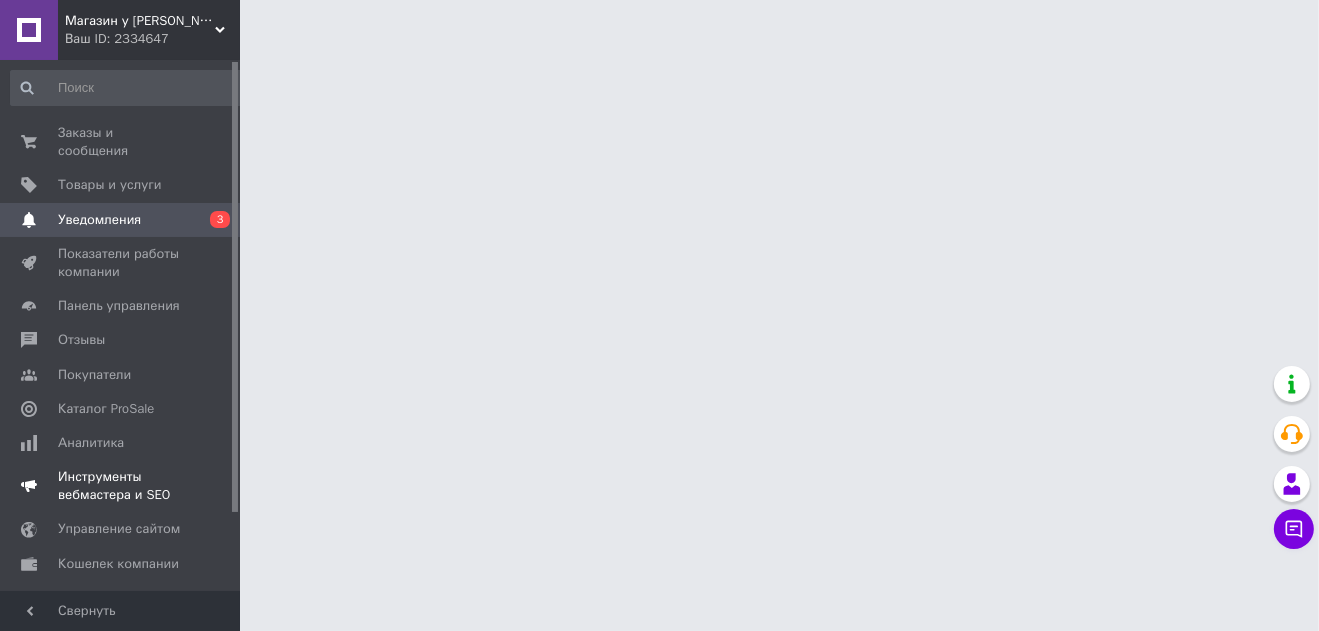 scroll, scrollTop: 0, scrollLeft: 0, axis: both 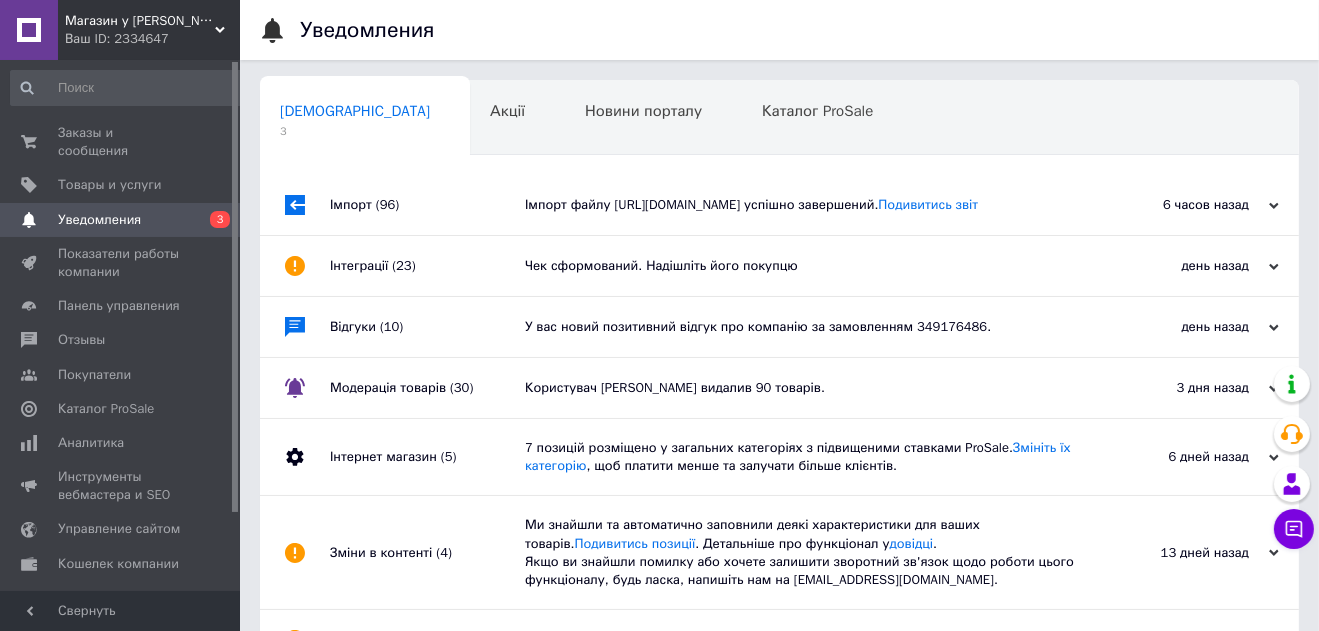 click on "Імпорт файлу https://karnavalprikolov.ua/export_products.xml успішно завершений.  Подивитись звіт" at bounding box center (802, 205) 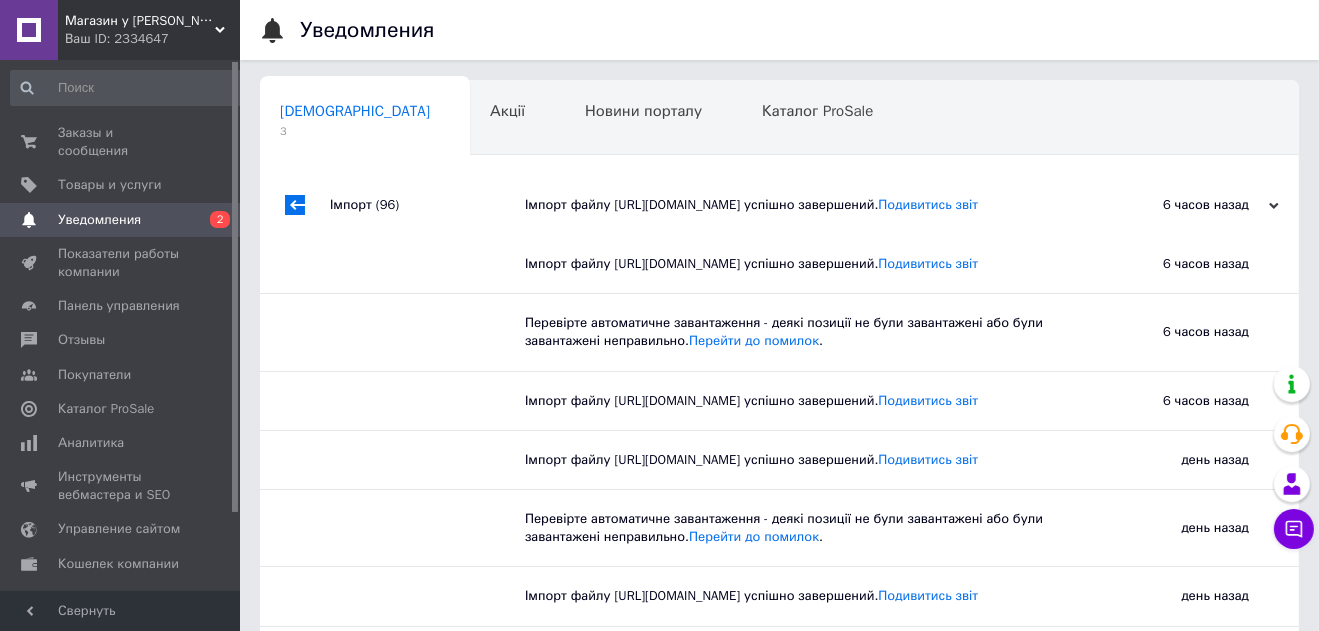 click on "Імпорт файлу https://karnavalprikolov.ua/export_products.xml успішно завершений.  Подивитись звіт" at bounding box center (802, 205) 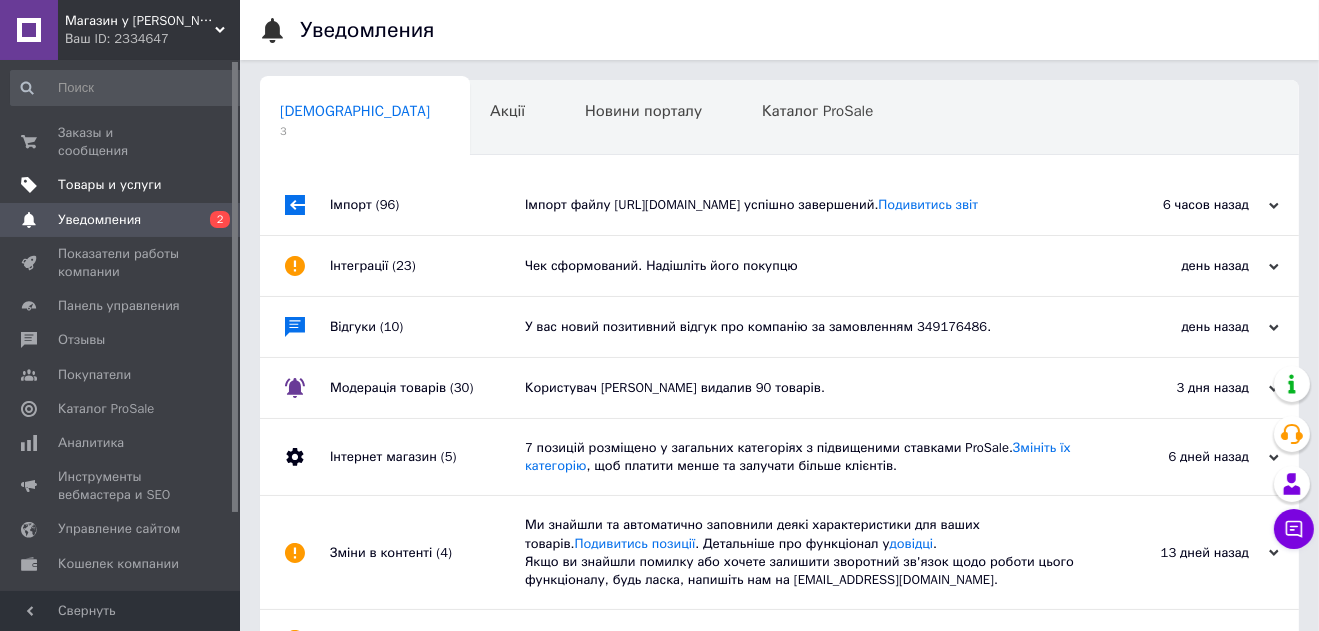 click on "Товары и услуги" at bounding box center [127, 185] 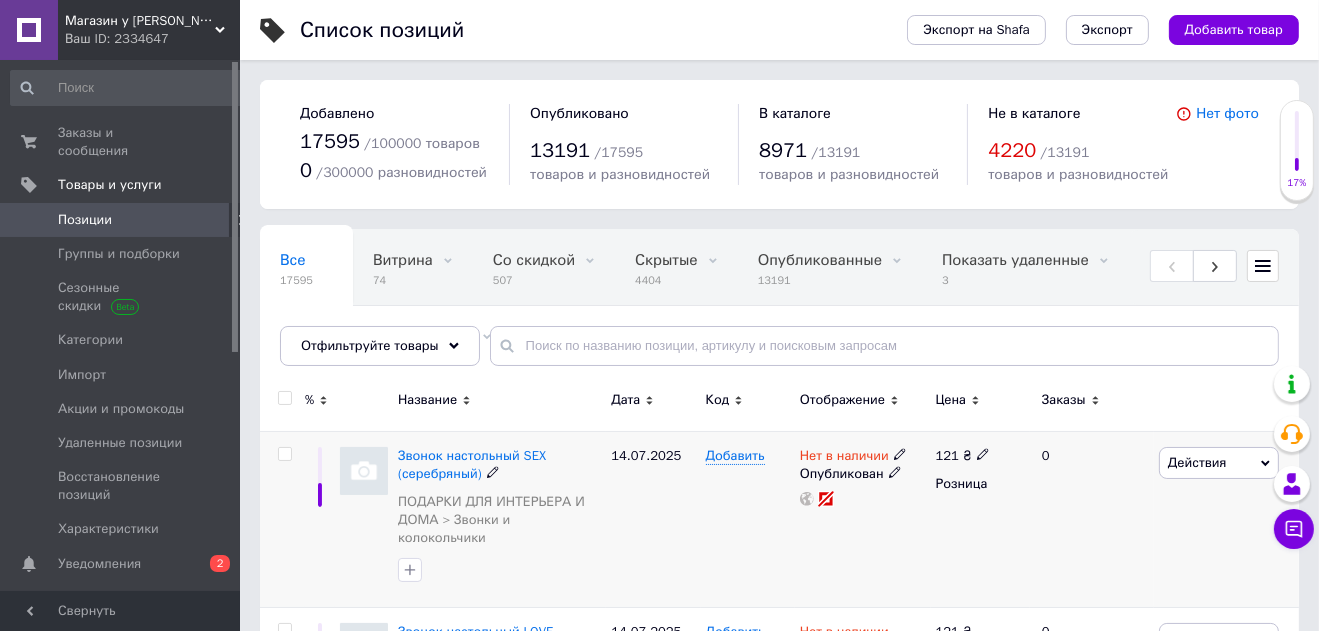 click at bounding box center [284, 454] 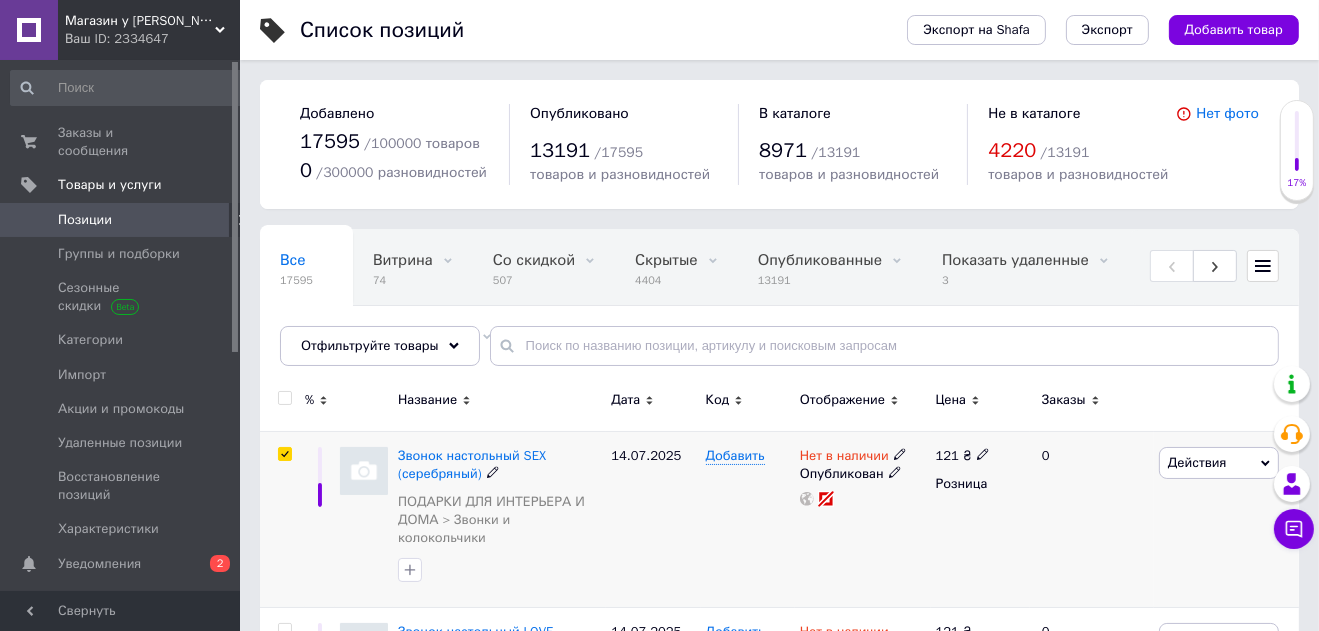 checkbox on "true" 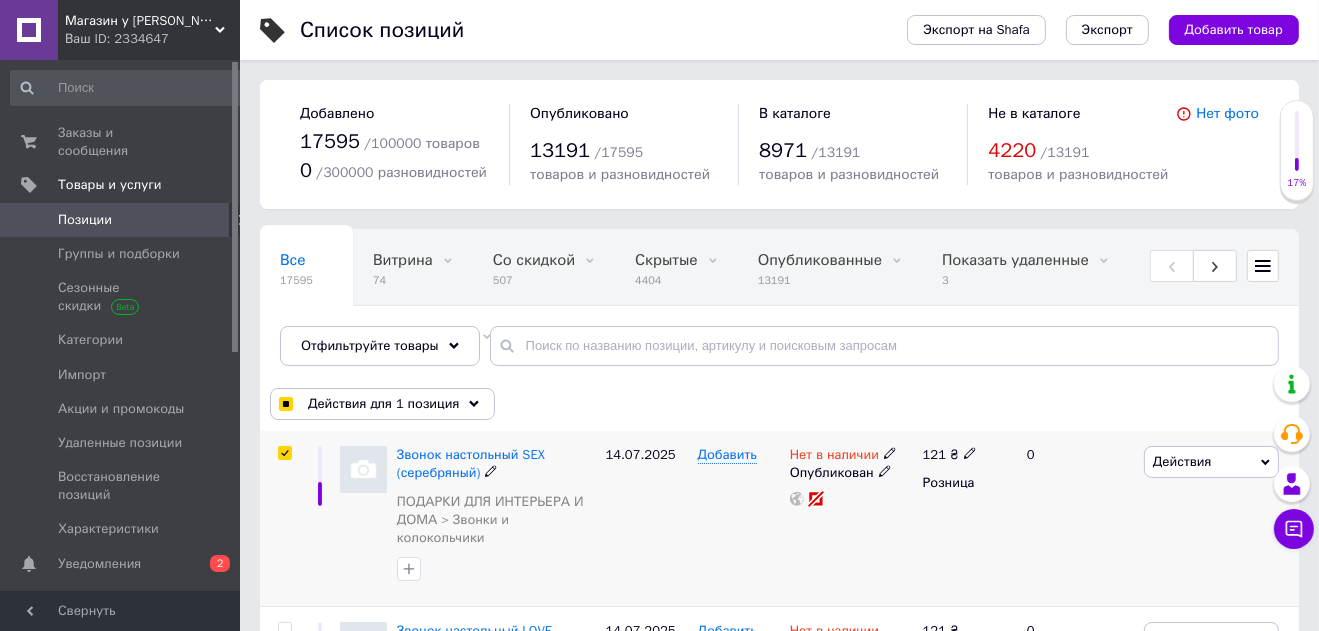 scroll, scrollTop: 105, scrollLeft: 0, axis: vertical 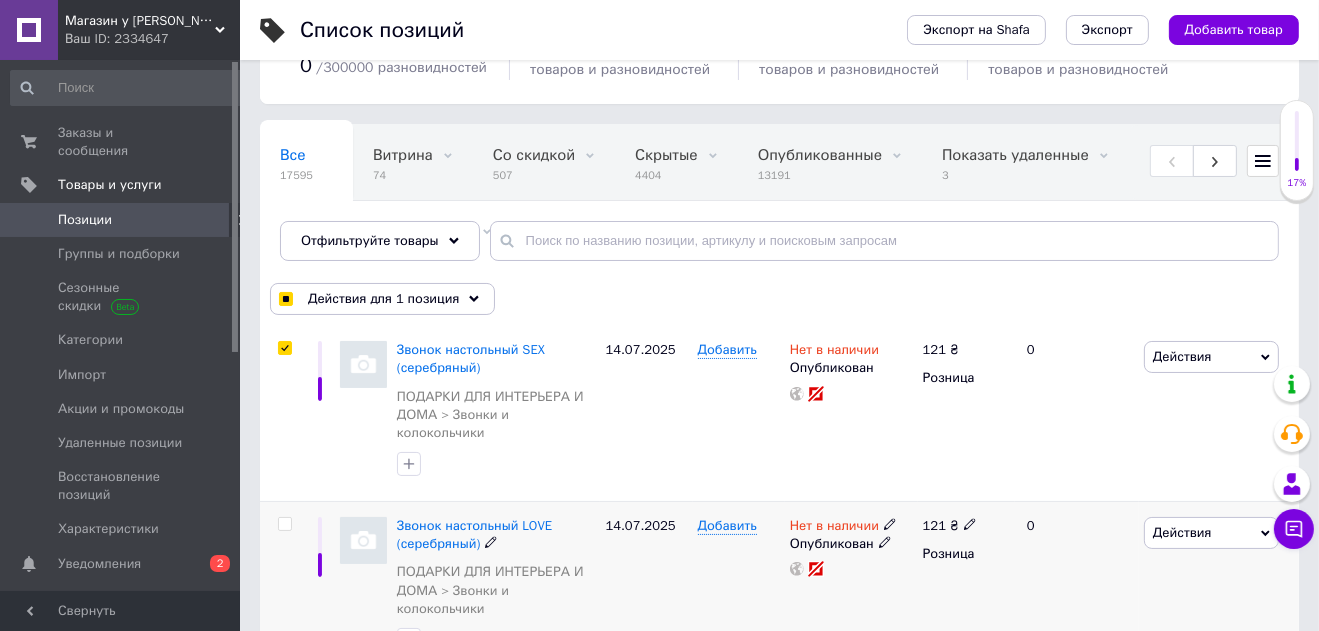 click at bounding box center (284, 524) 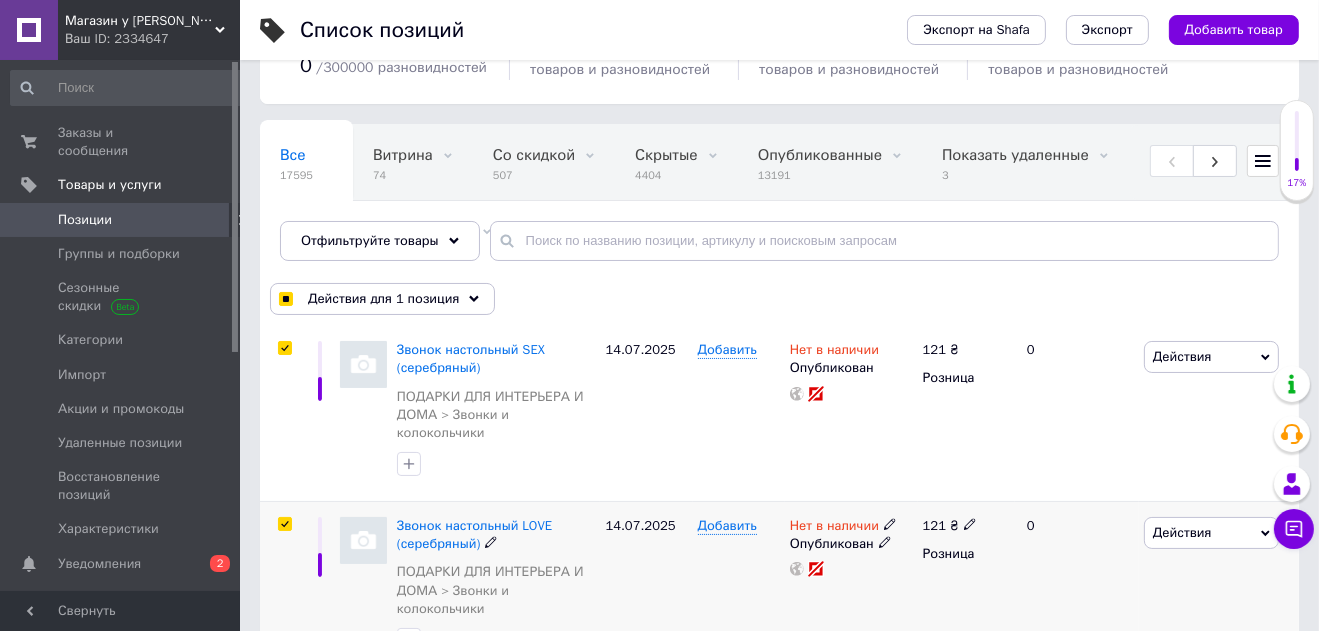 checkbox on "true" 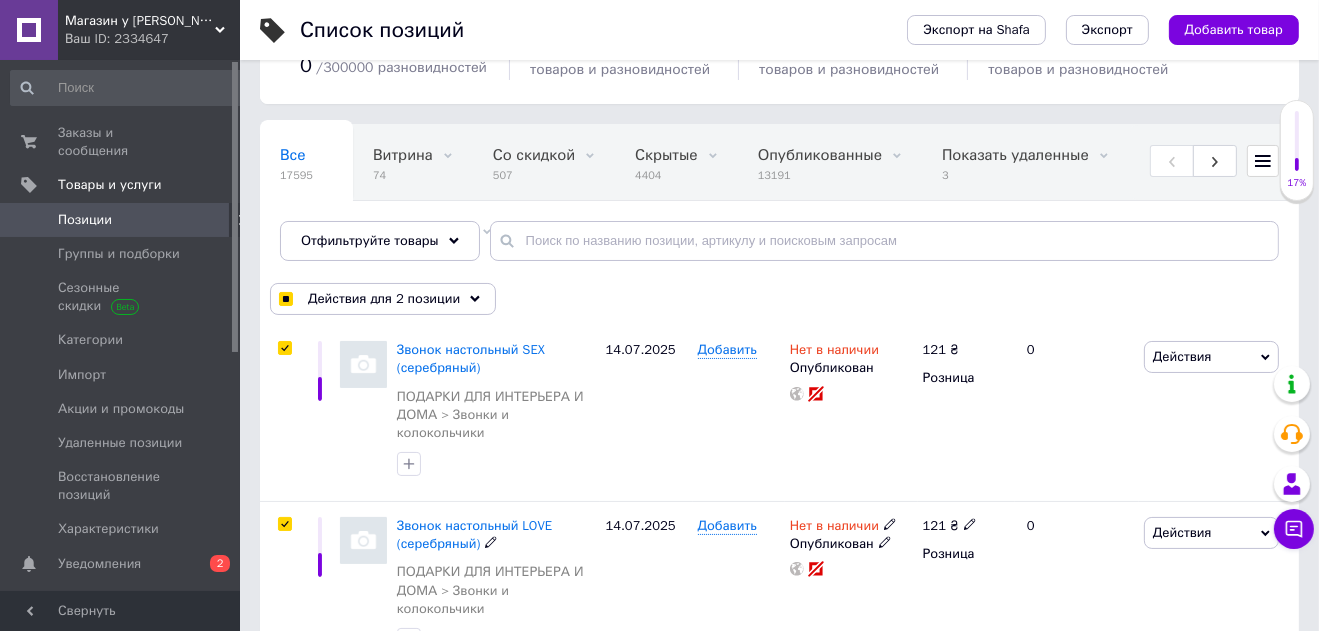 scroll, scrollTop: 315, scrollLeft: 0, axis: vertical 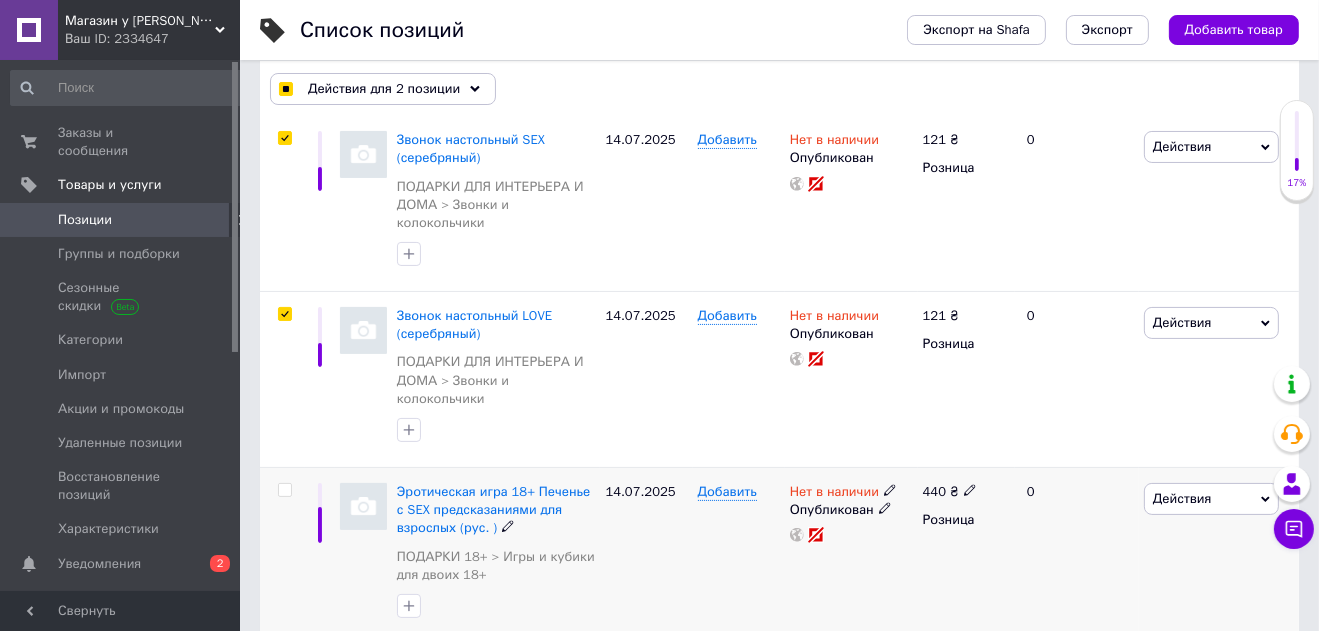 click at bounding box center [284, 490] 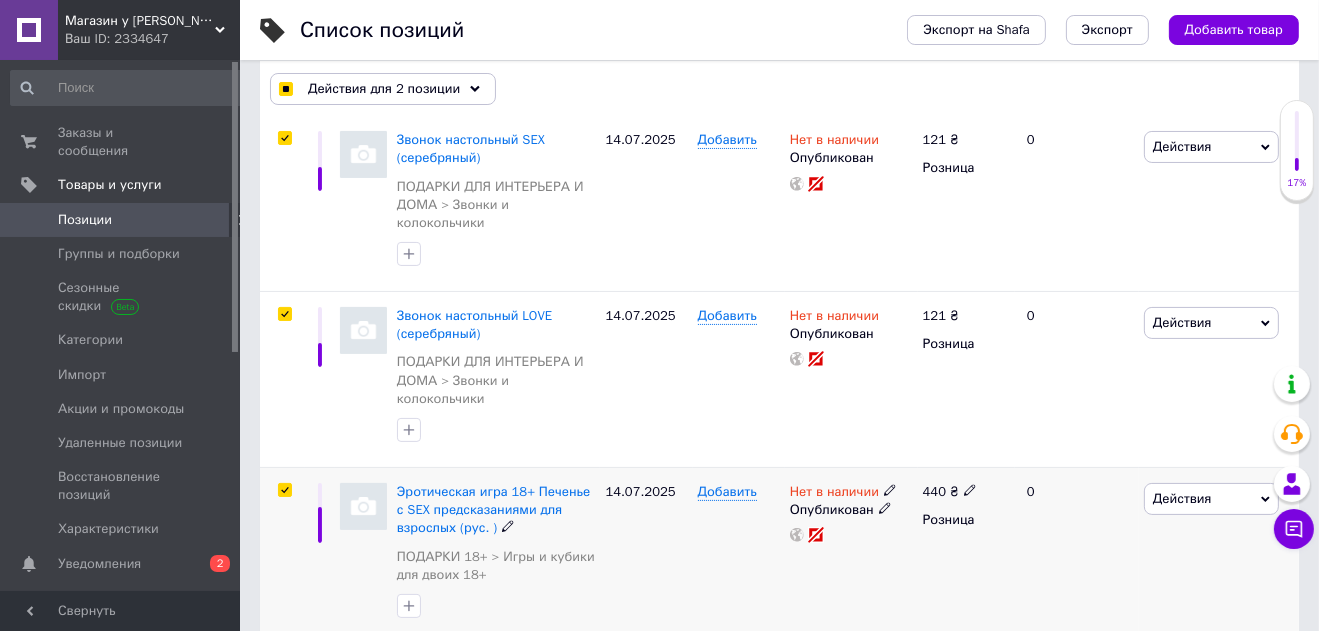 checkbox on "true" 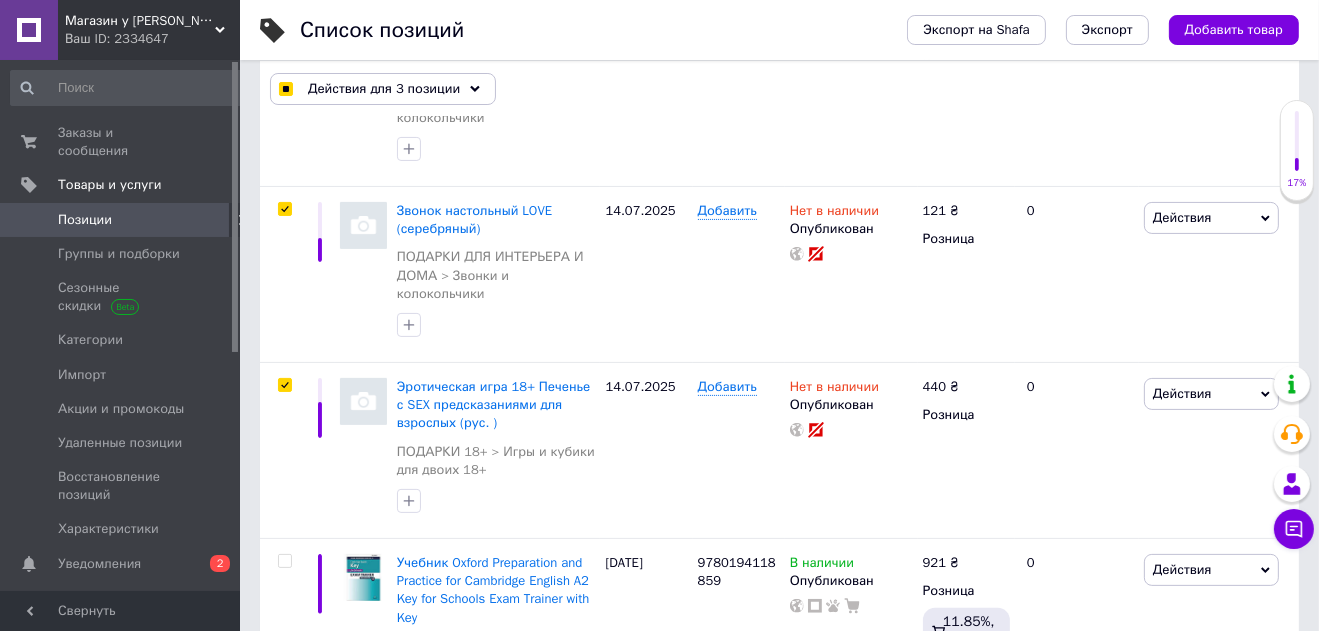 scroll, scrollTop: 105, scrollLeft: 0, axis: vertical 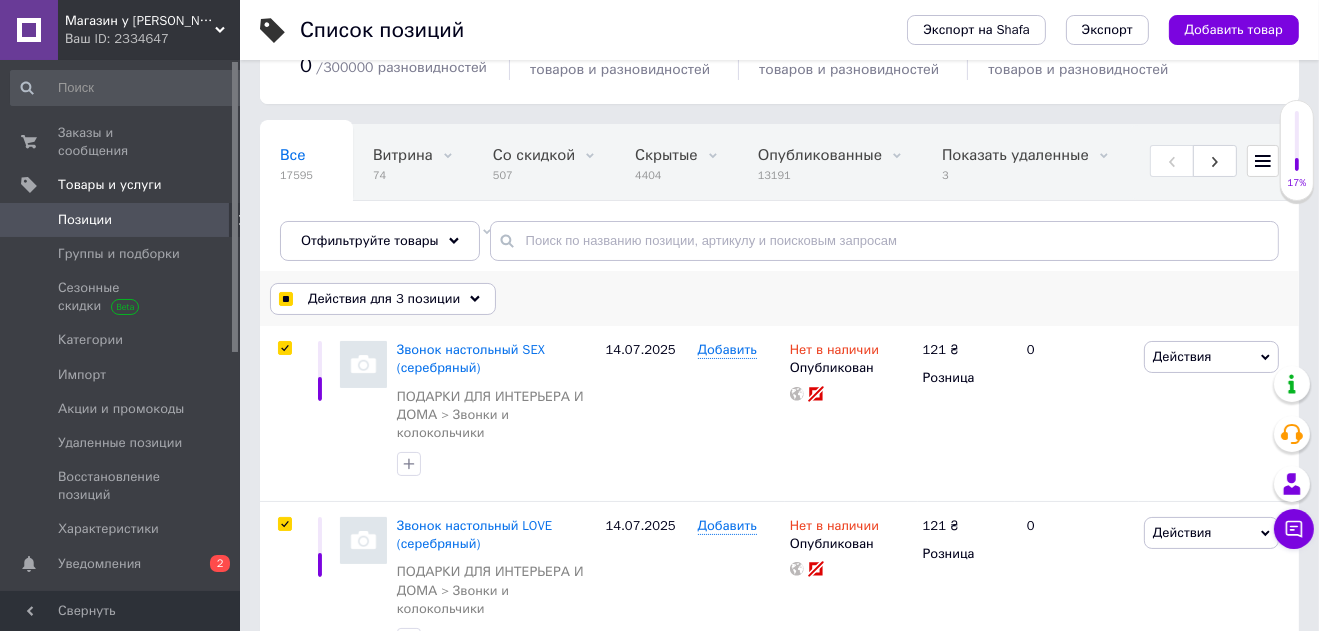 click on "Действия для 3 позиции" at bounding box center [384, 299] 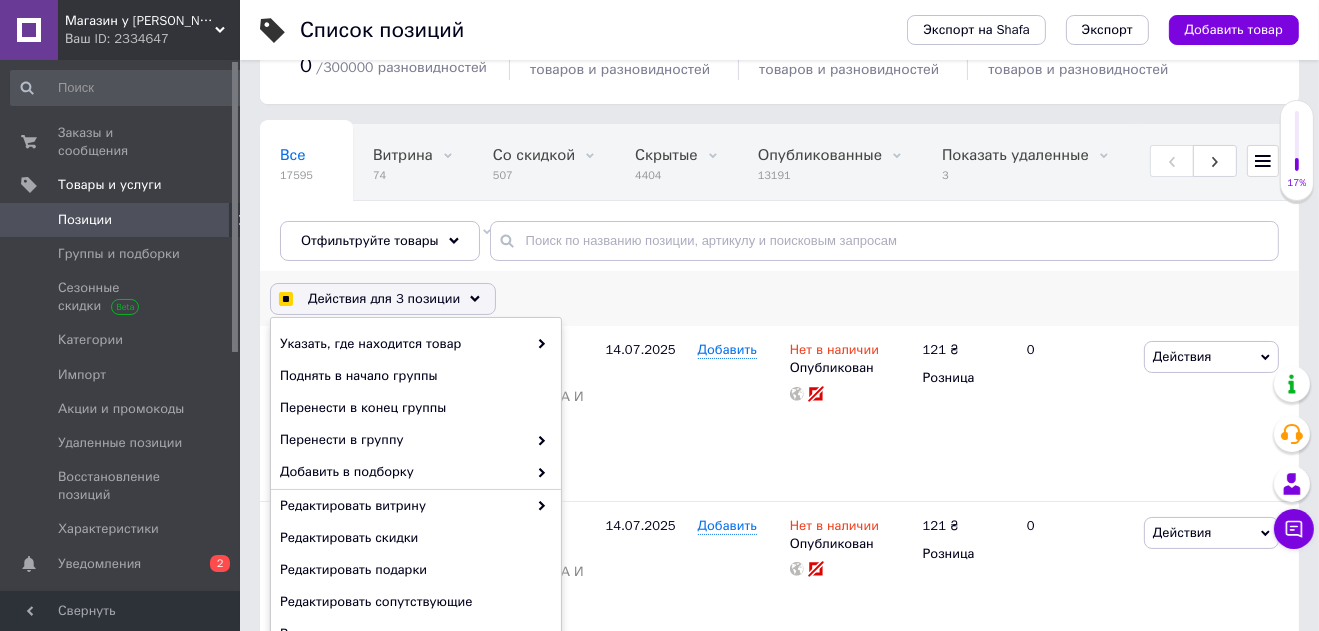 scroll, scrollTop: 207, scrollLeft: 0, axis: vertical 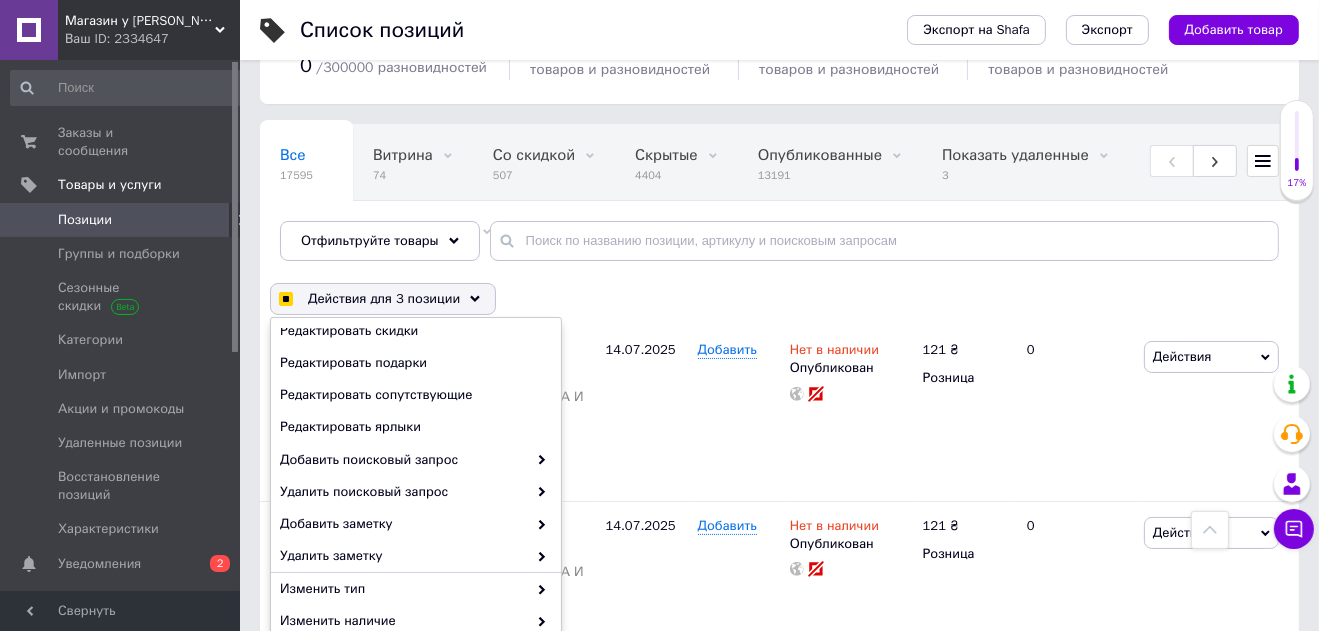 click on "Удалить" at bounding box center [413, 784] 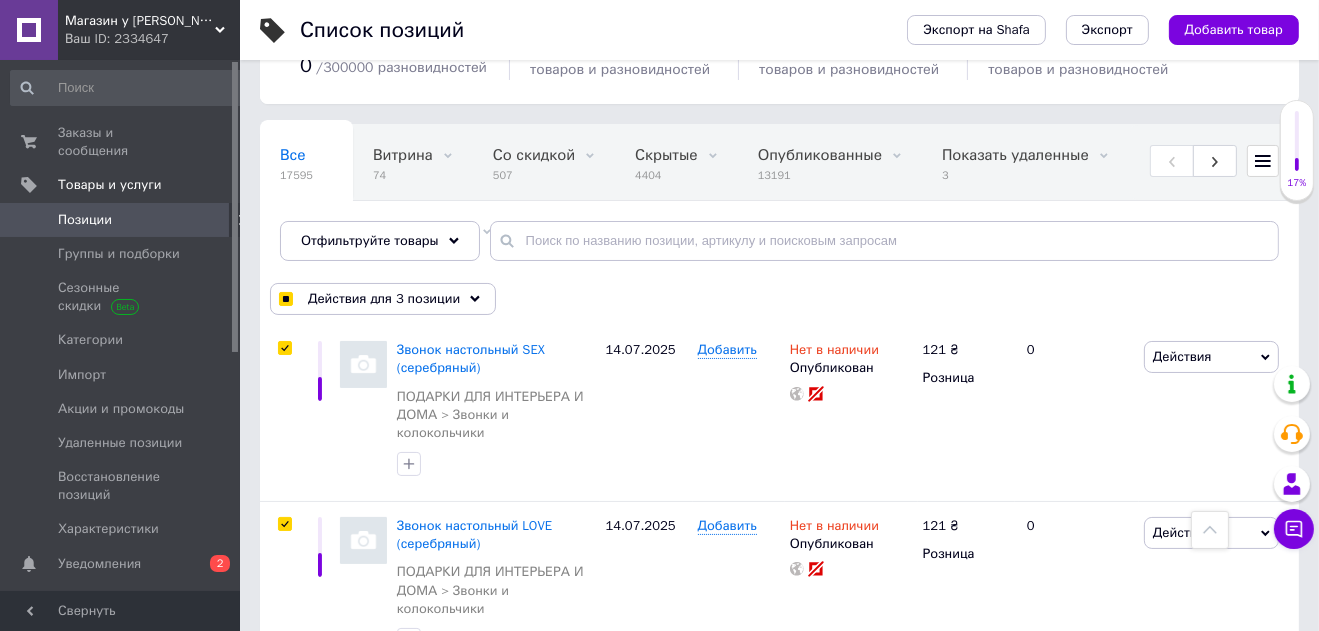 scroll, scrollTop: 420, scrollLeft: 0, axis: vertical 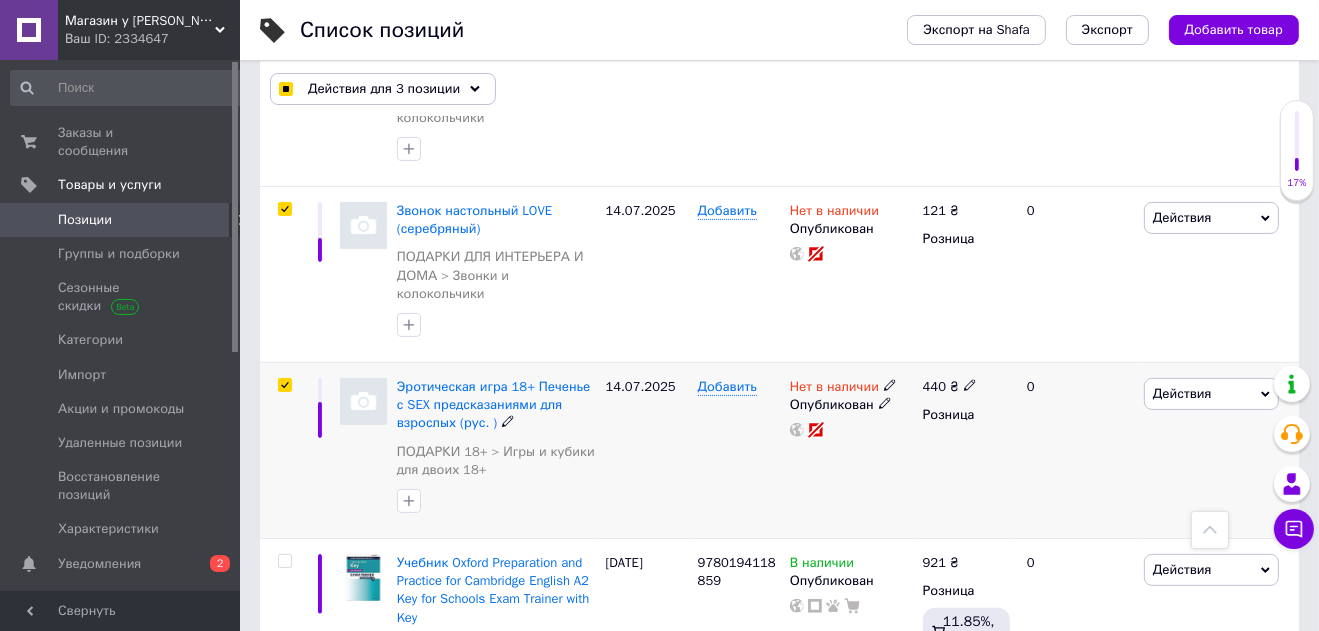 click 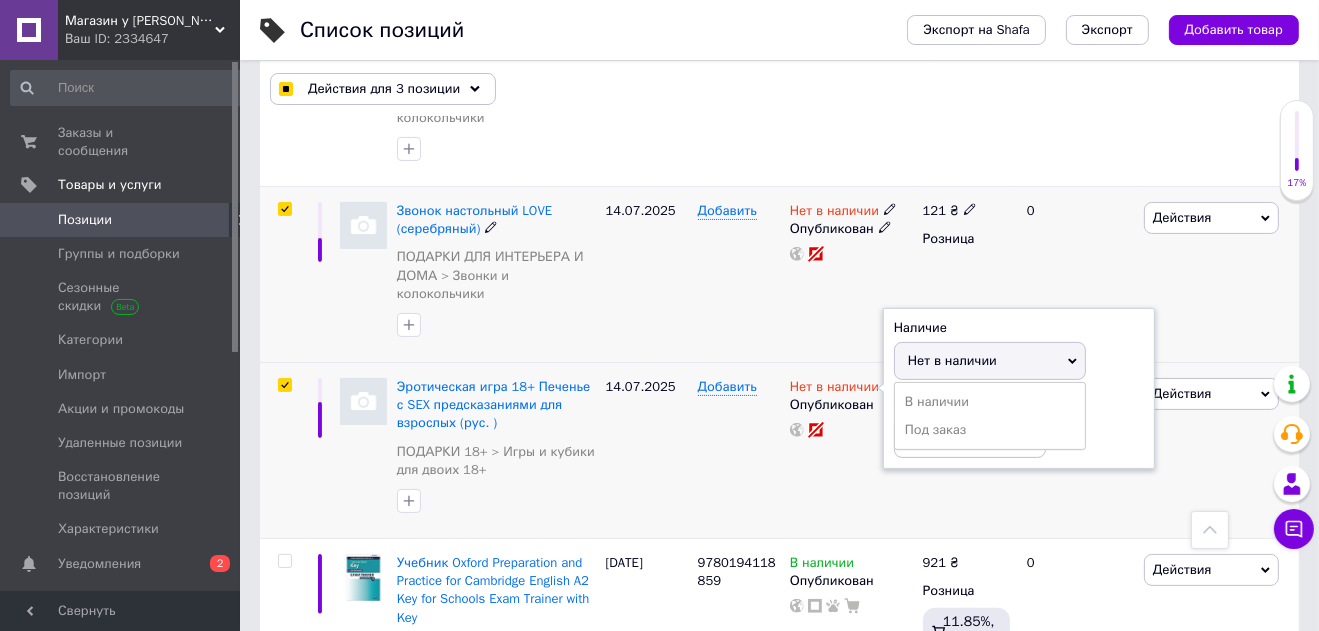 click at bounding box center (496, 325) 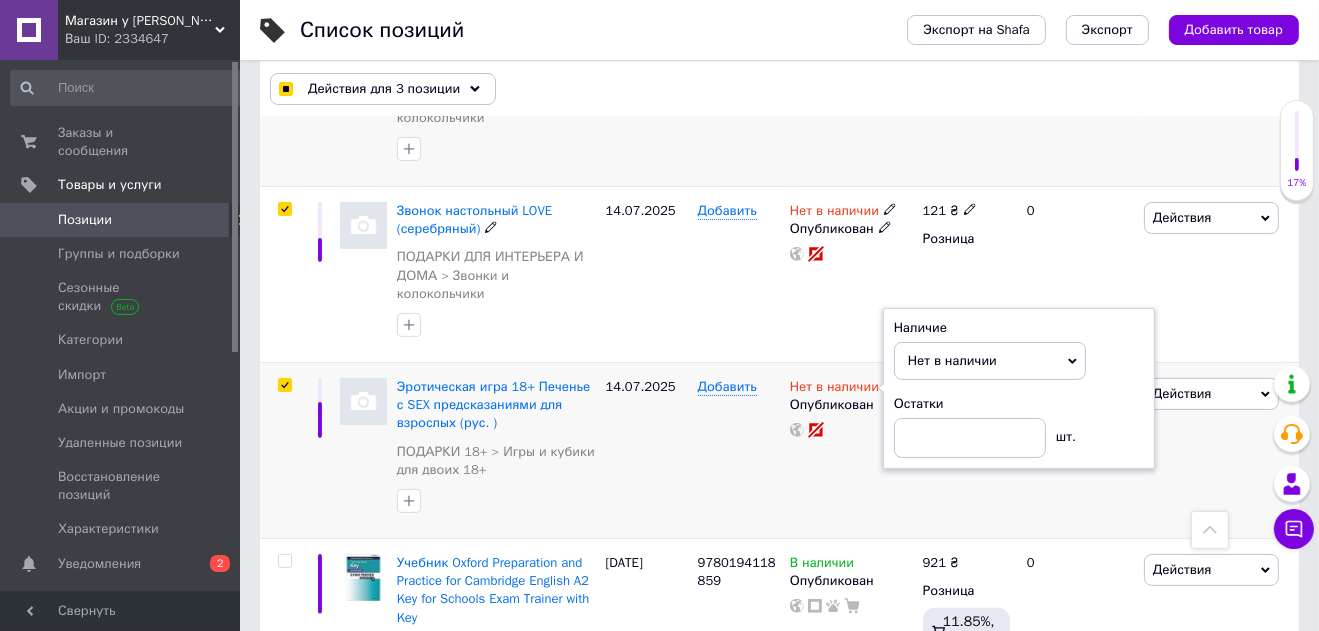 checkbox on "true" 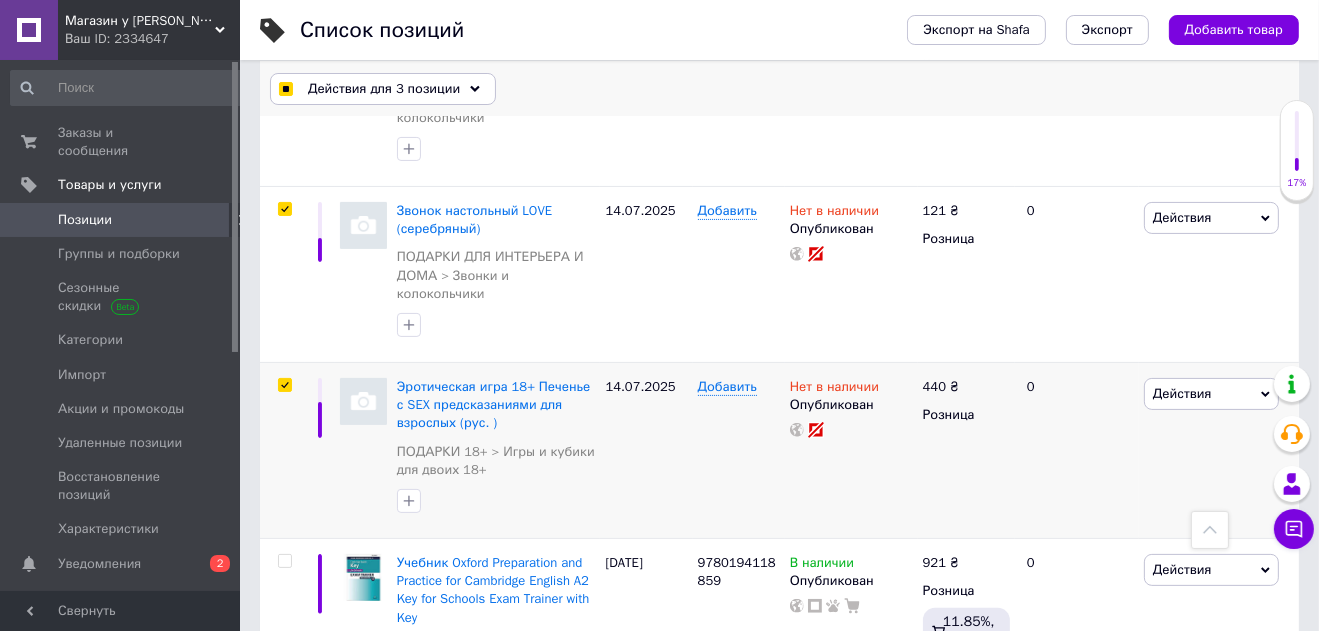 click on "Действия для 3 позиции" at bounding box center (383, 89) 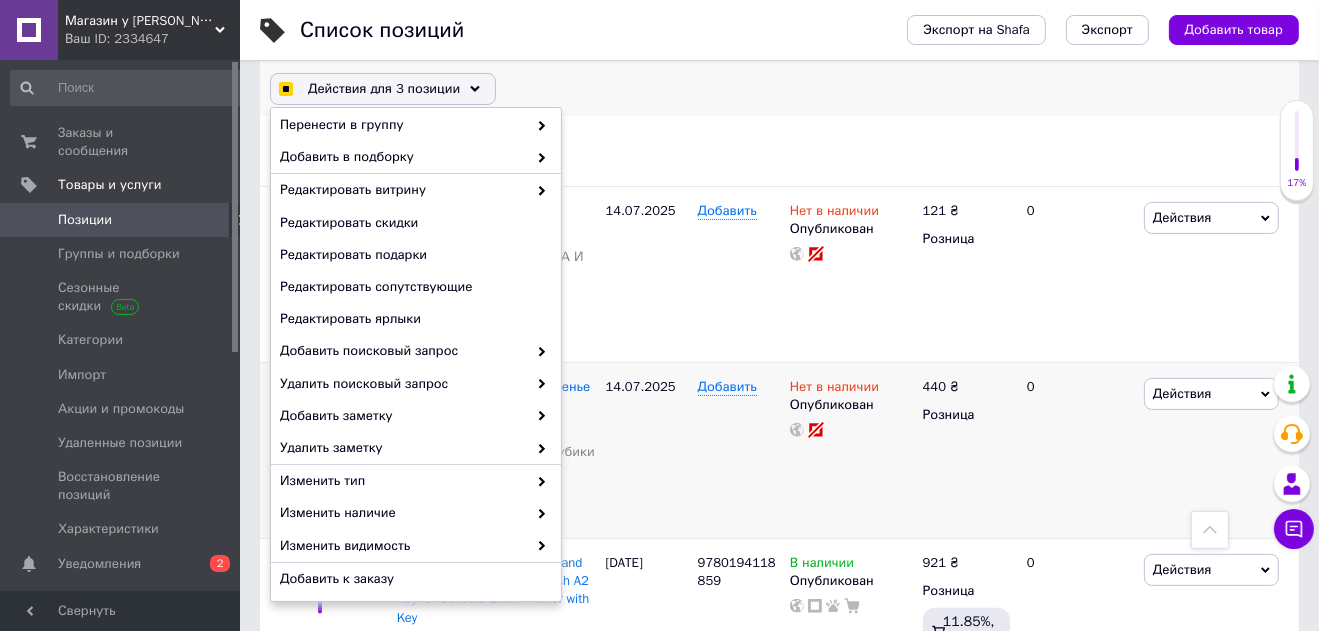 scroll, scrollTop: 207, scrollLeft: 0, axis: vertical 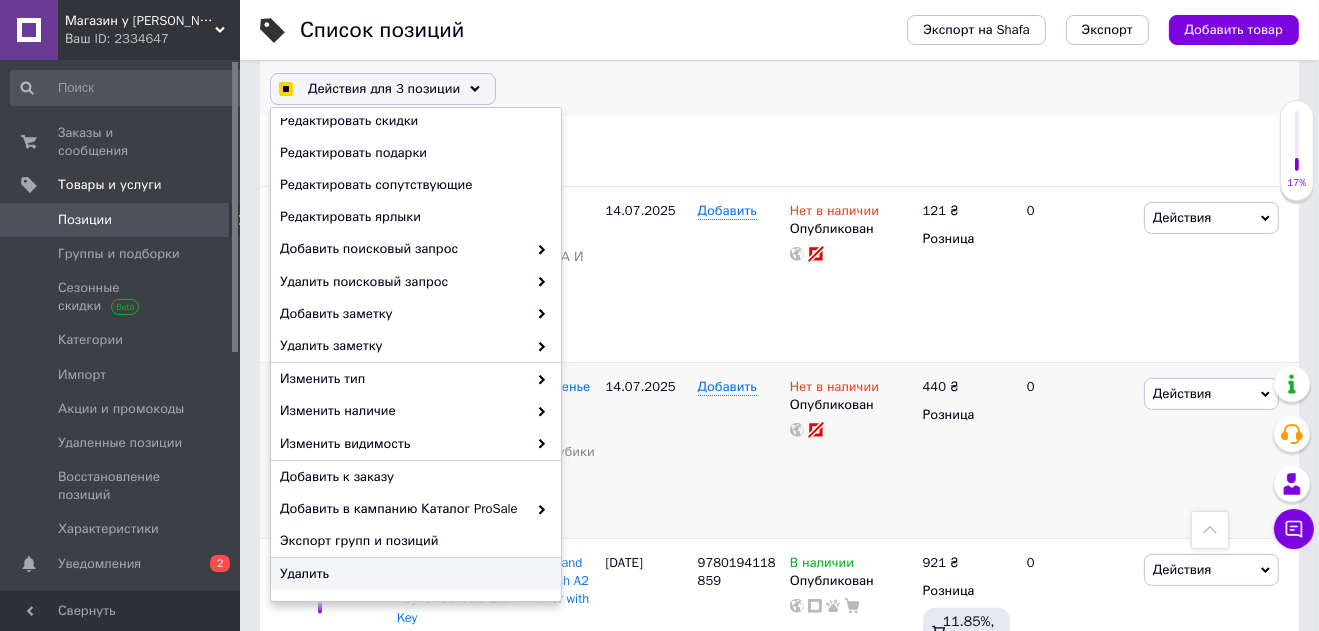 checkbox on "true" 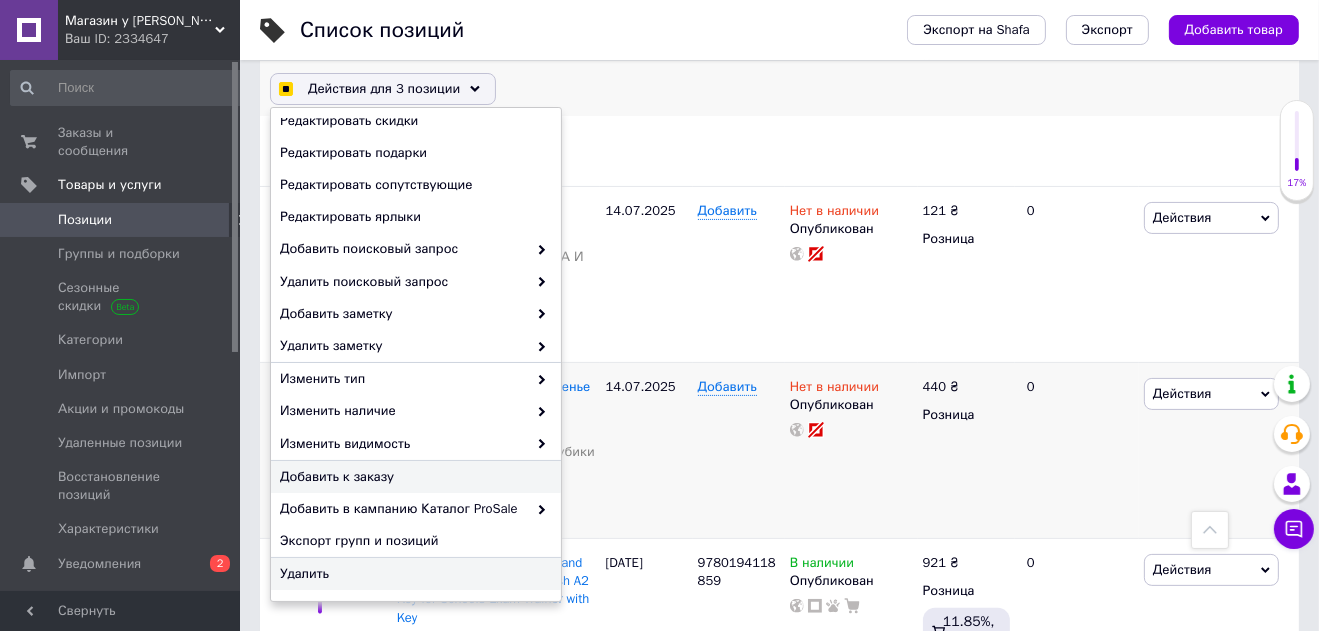 click on "Удалить" at bounding box center [413, 574] 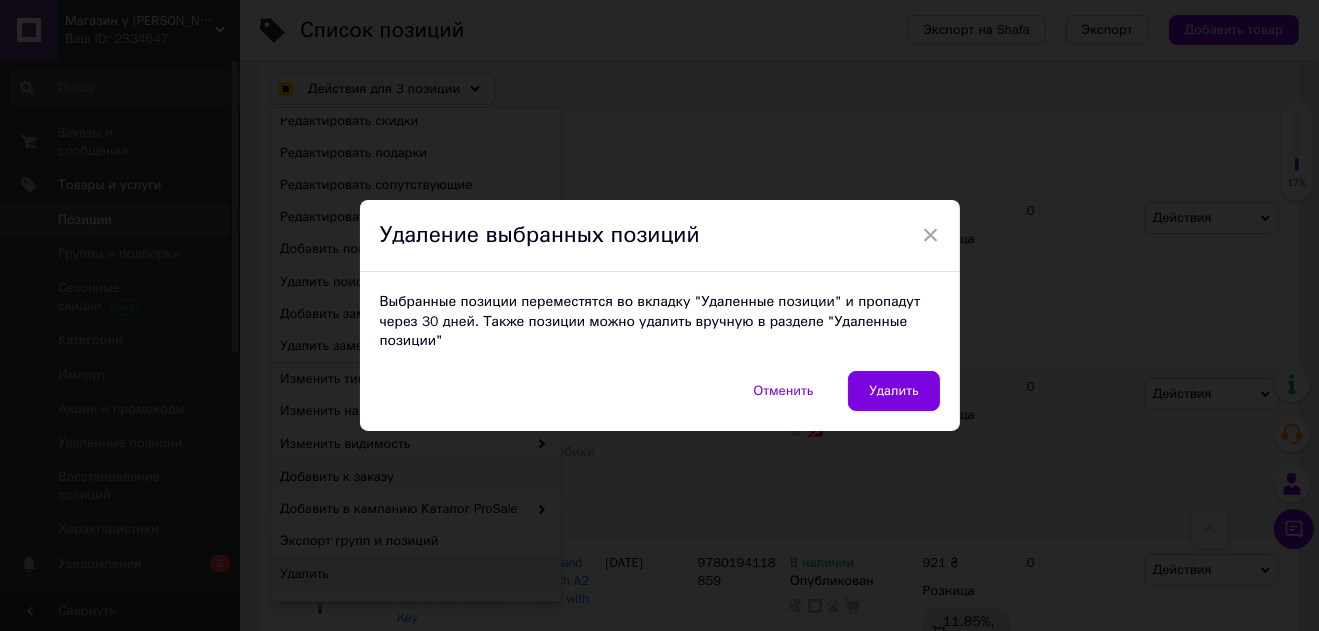 checkbox on "true" 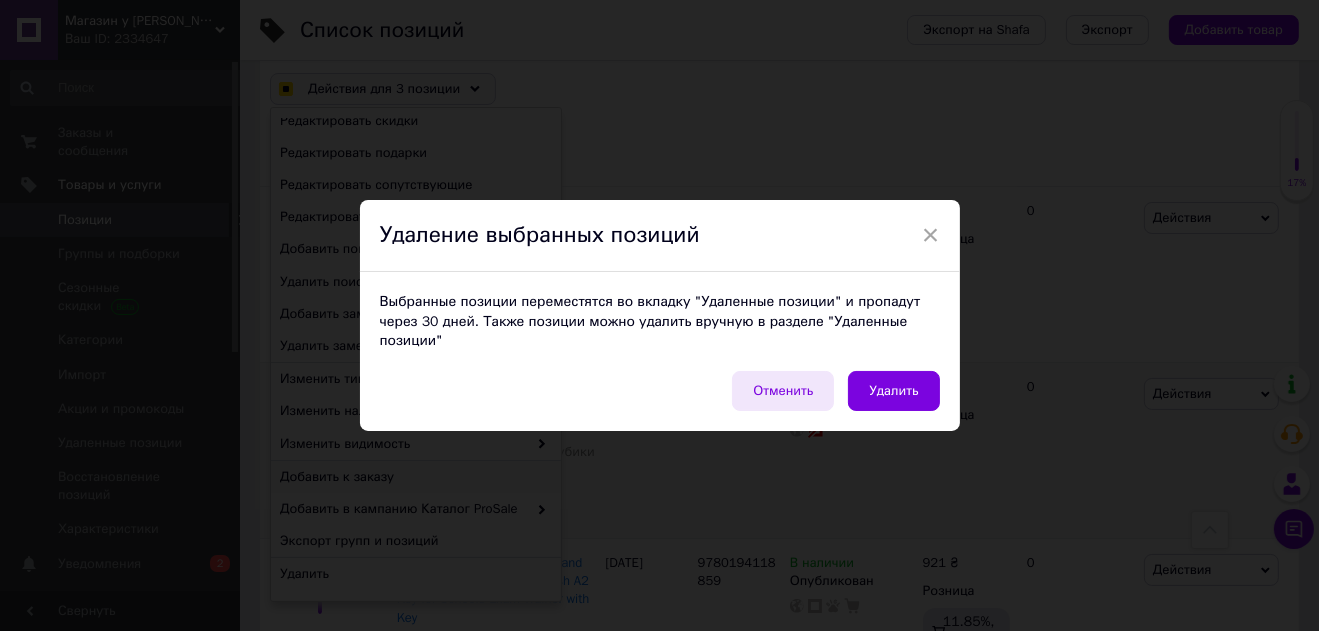checkbox on "true" 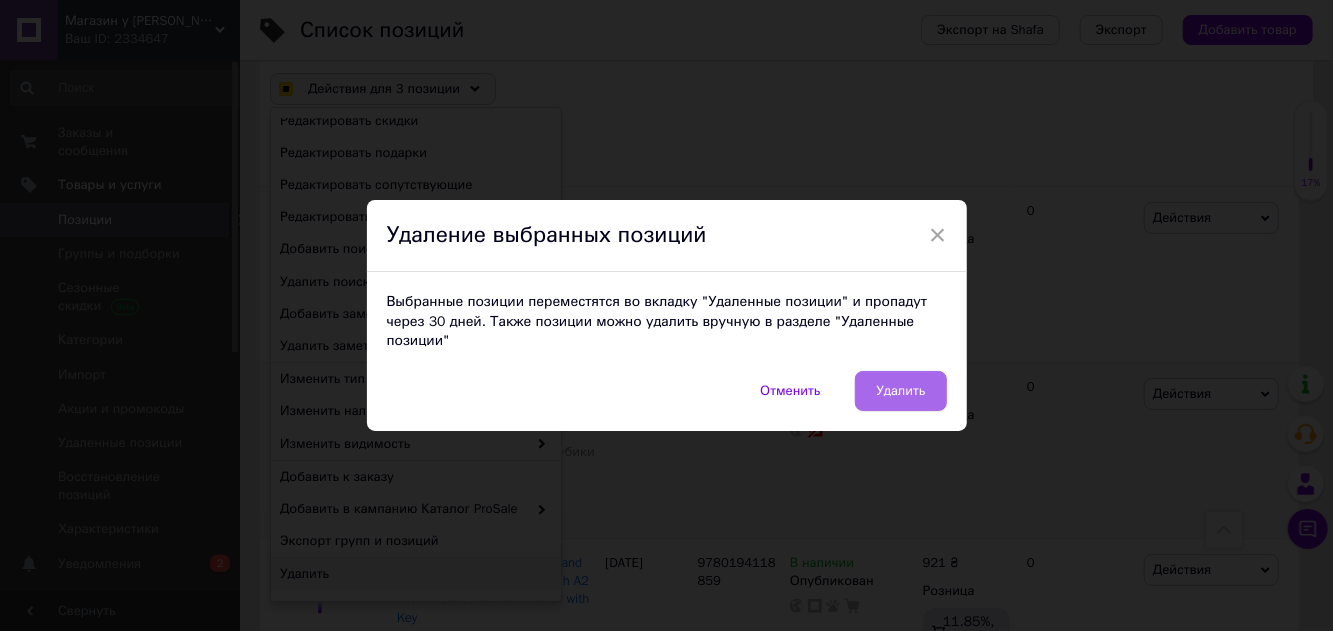 click on "Удалить" at bounding box center (900, 391) 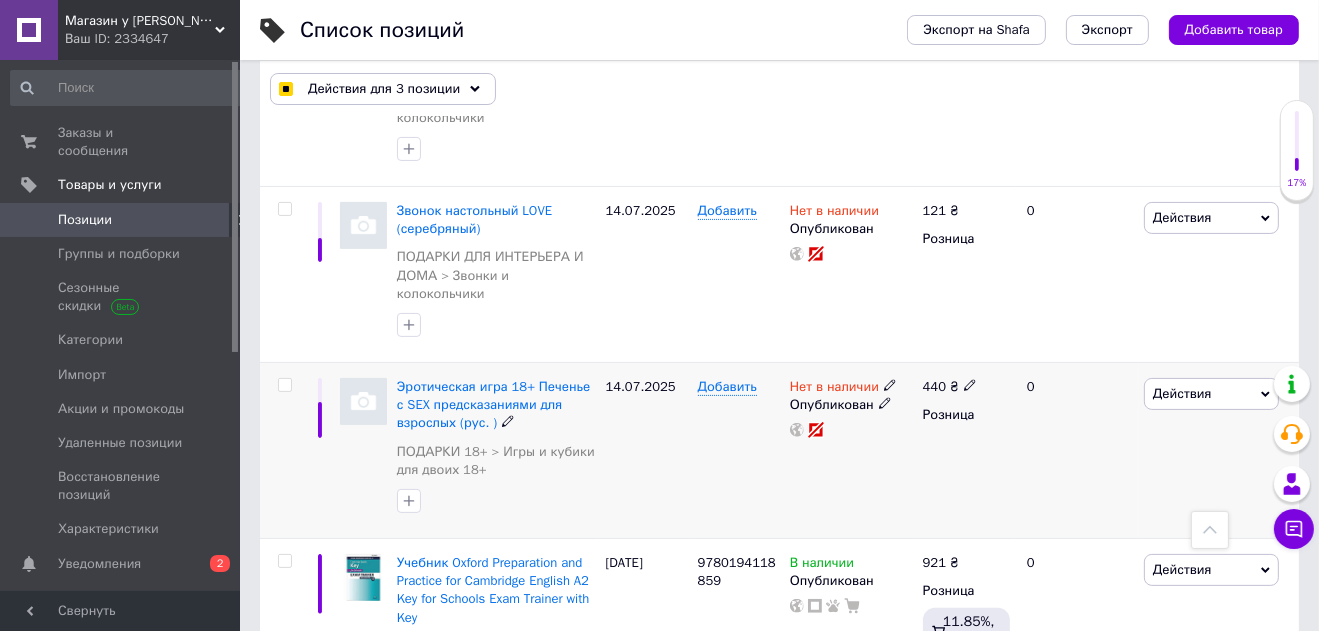 checkbox on "false" 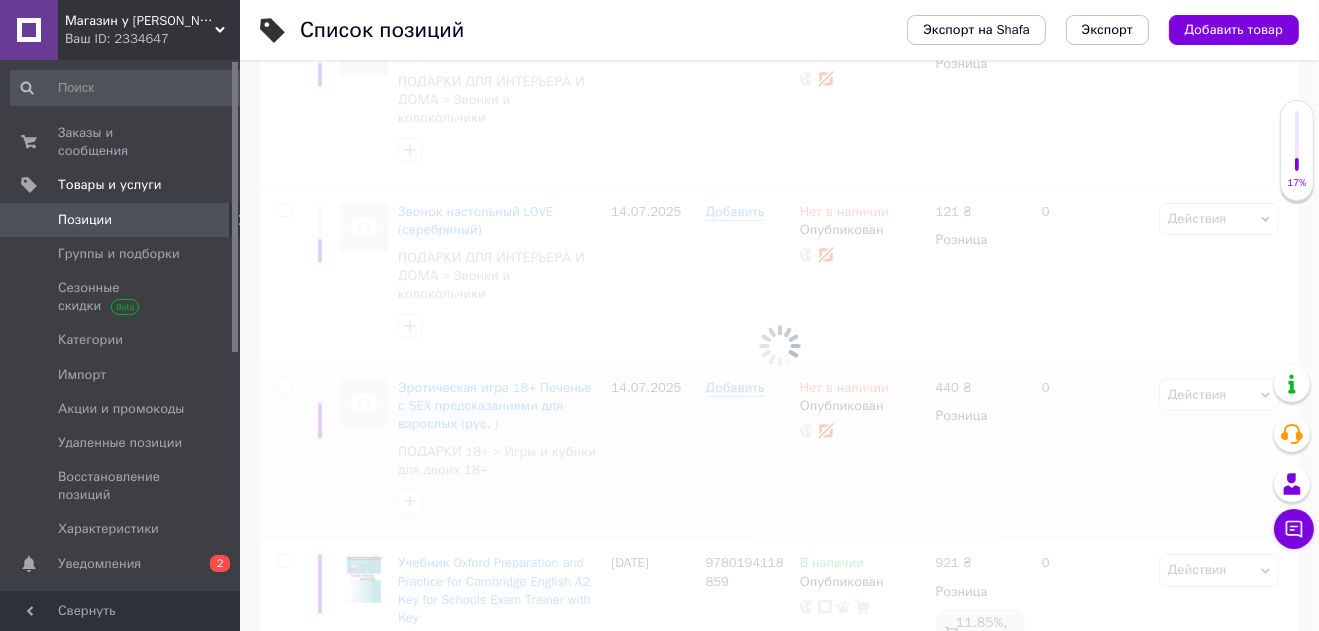 scroll, scrollTop: 0, scrollLeft: 0, axis: both 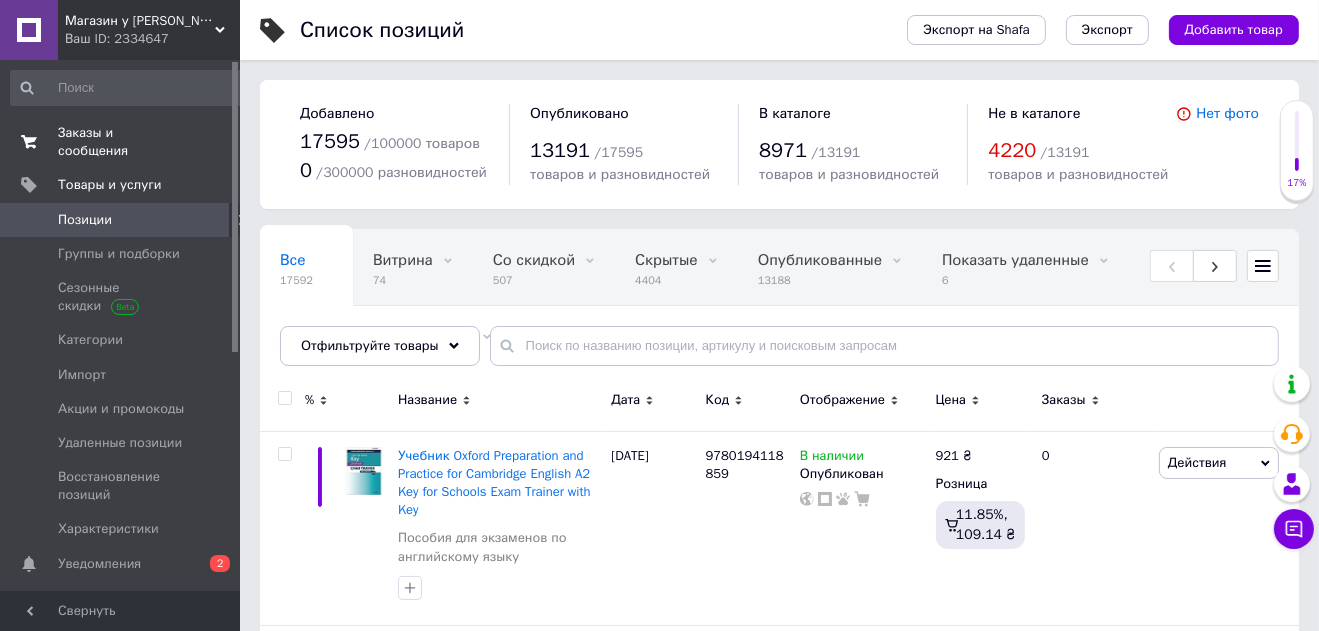 click on "Заказы и сообщения 0 0" at bounding box center [127, 142] 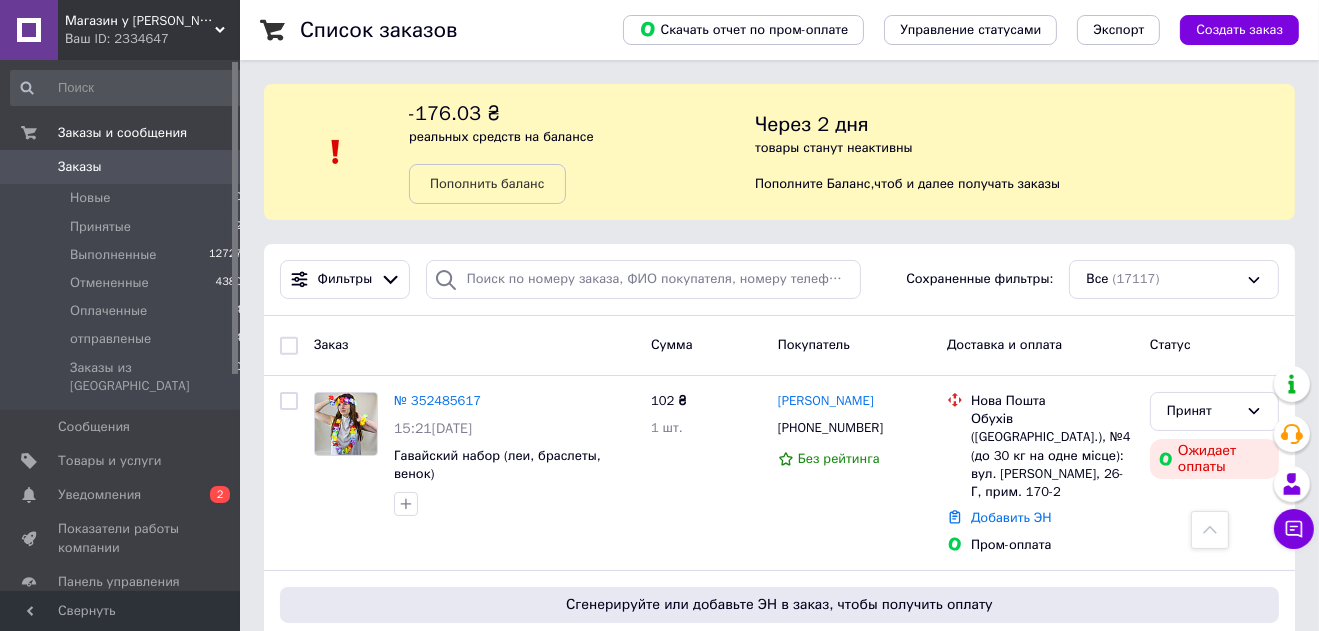 scroll, scrollTop: 580, scrollLeft: 0, axis: vertical 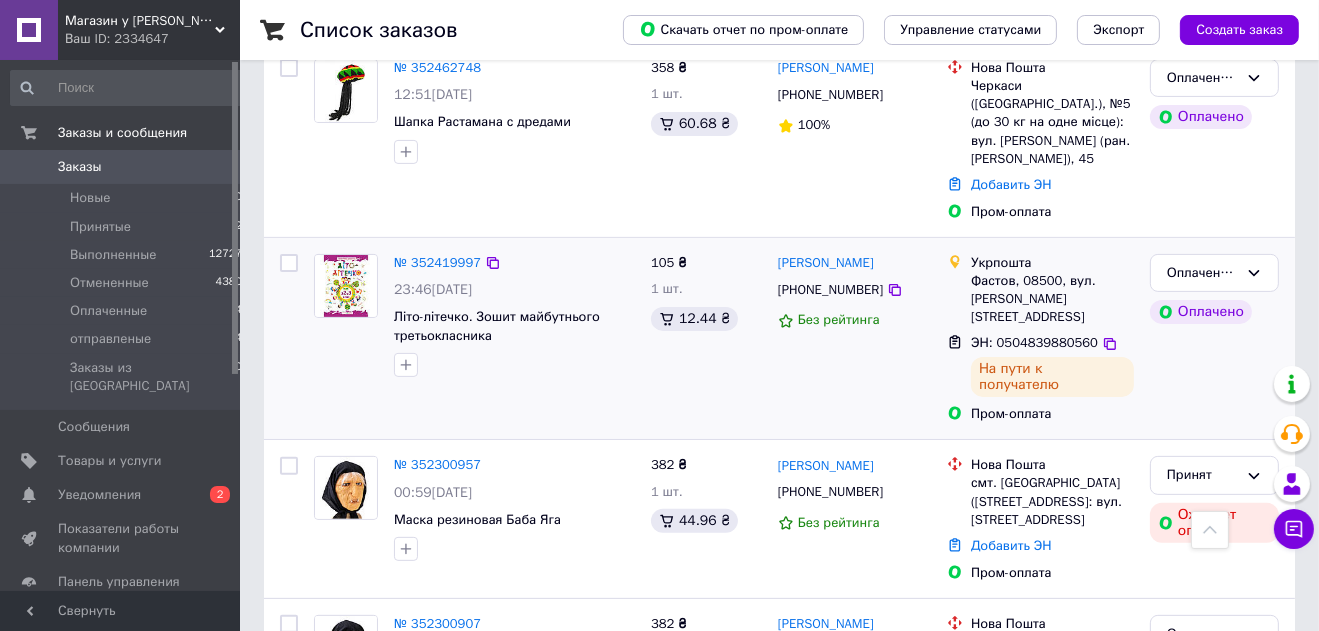 click at bounding box center [346, 286] 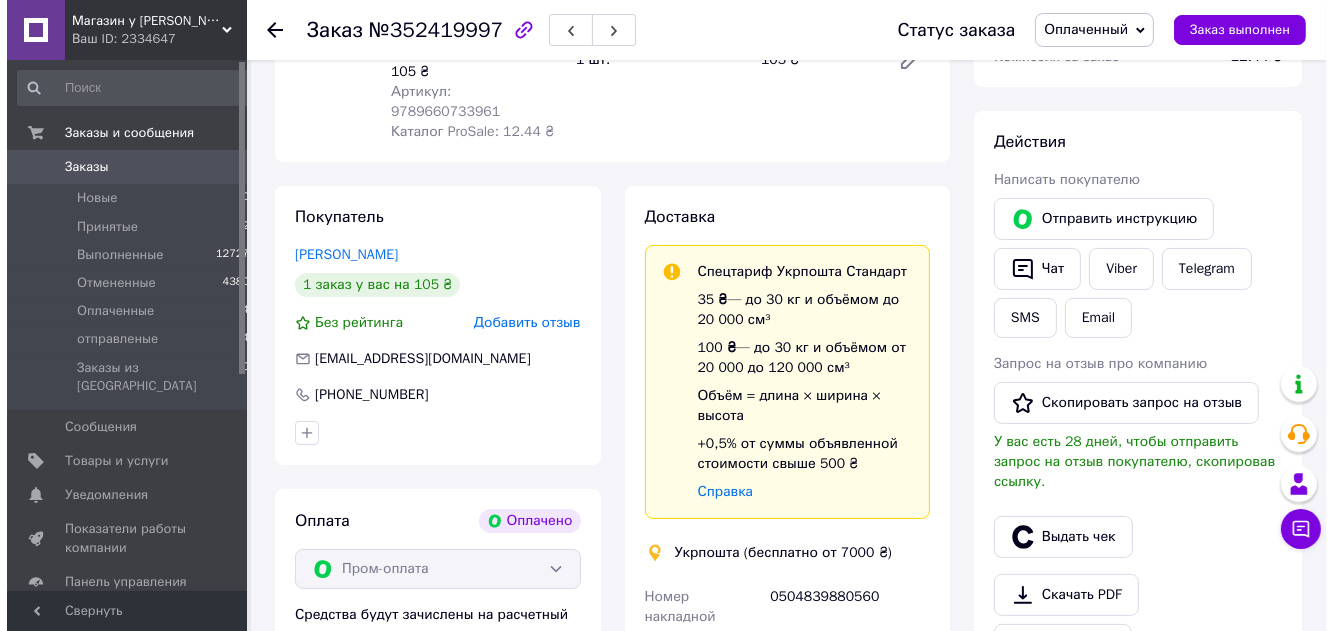 scroll, scrollTop: 420, scrollLeft: 0, axis: vertical 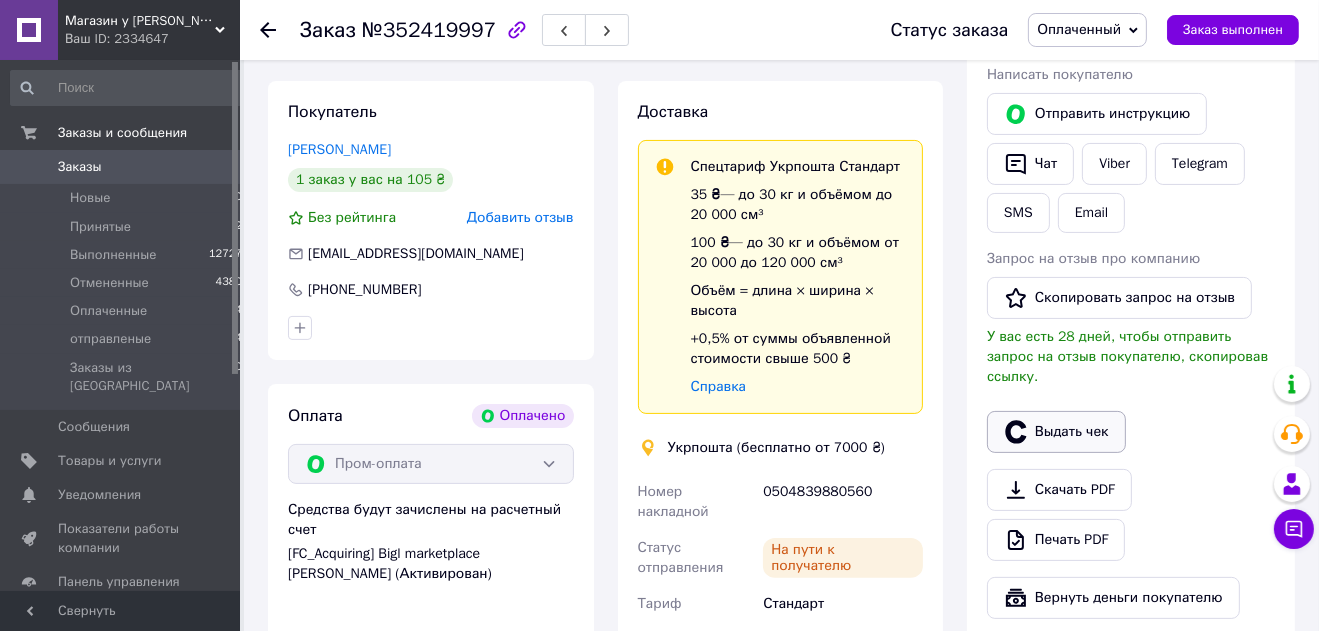 click on "Выдать чек" at bounding box center [1056, 432] 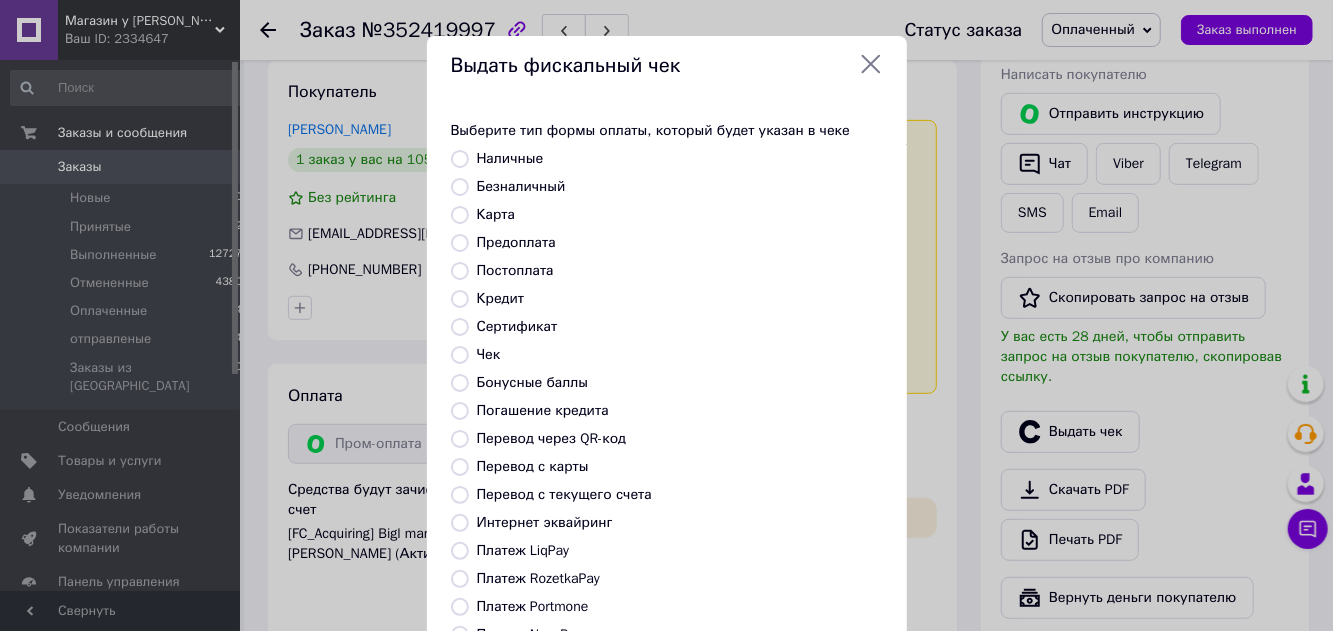 click on "Платеж RozetkaPay" at bounding box center (538, 578) 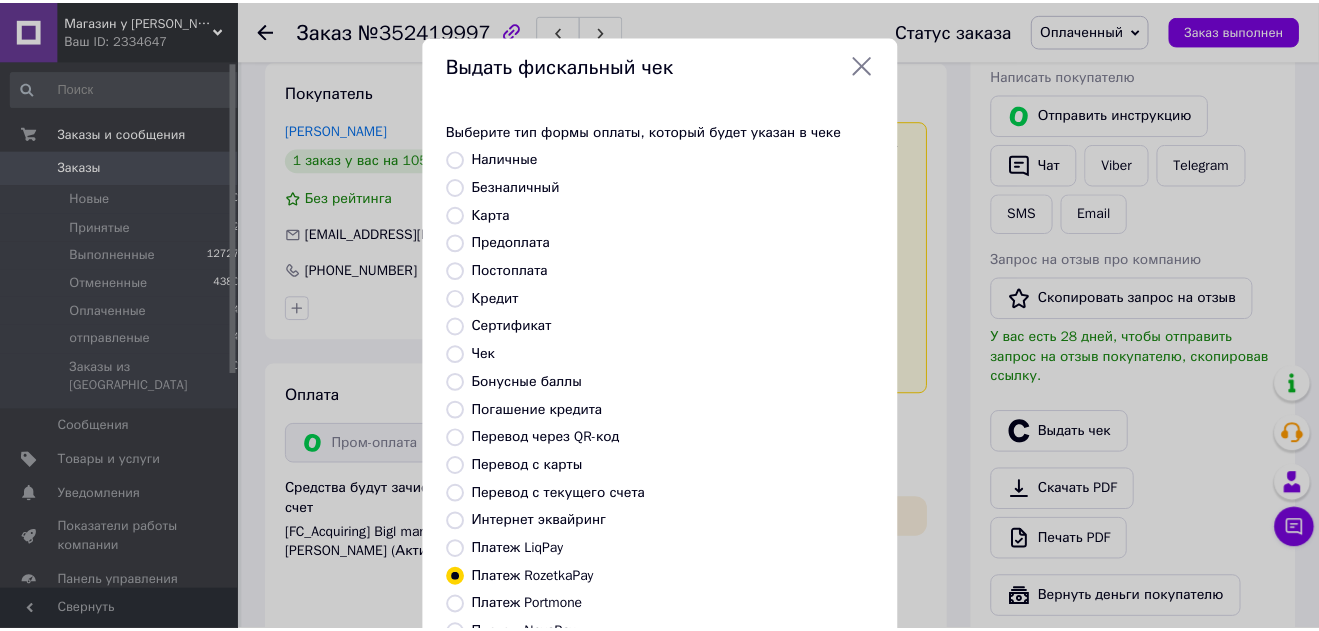 scroll, scrollTop: 228, scrollLeft: 0, axis: vertical 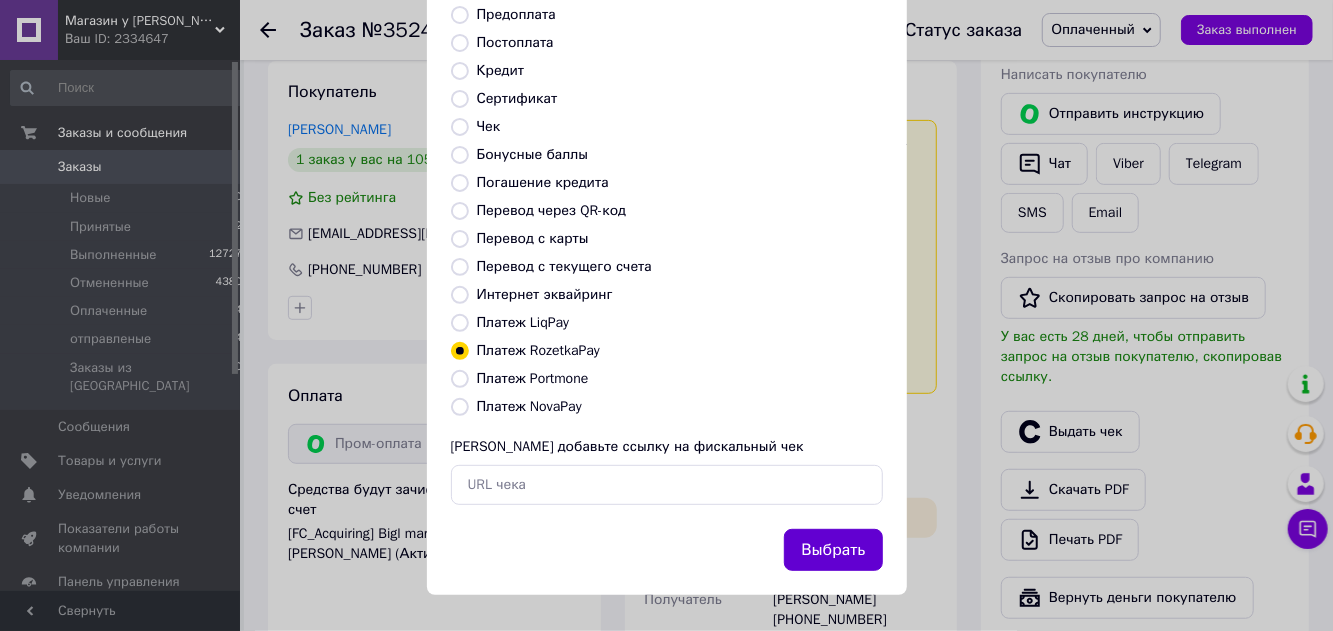 click on "Выбрать" at bounding box center (833, 550) 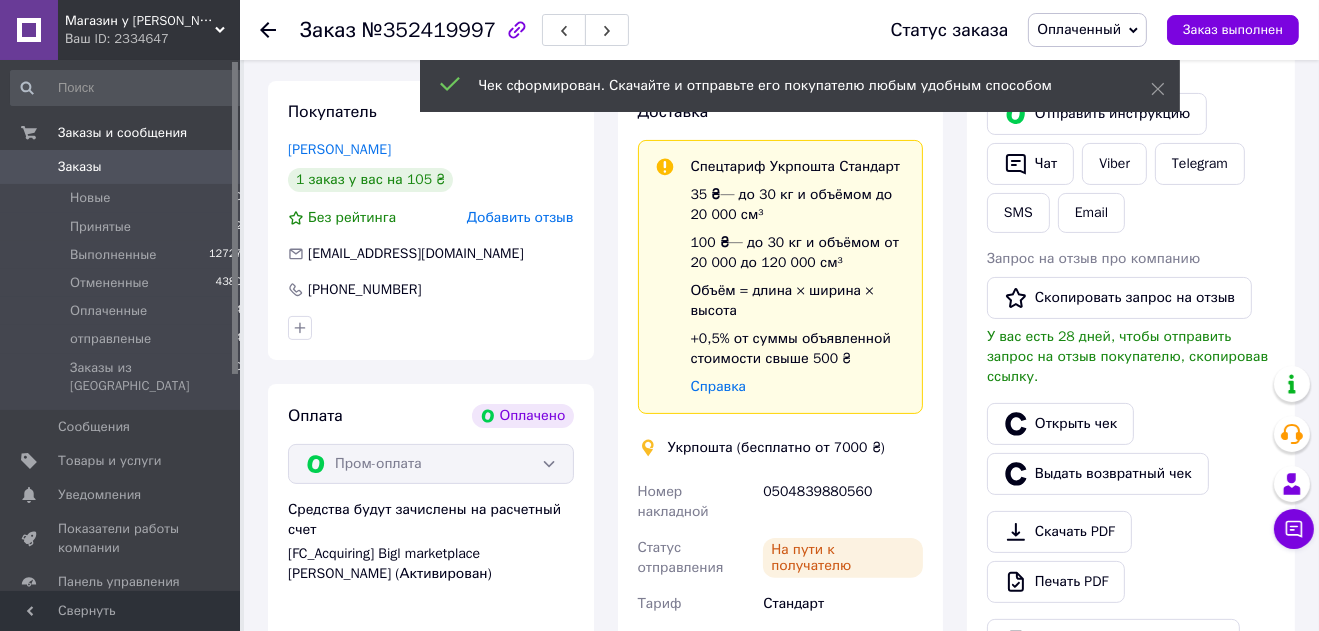 scroll, scrollTop: 0, scrollLeft: 0, axis: both 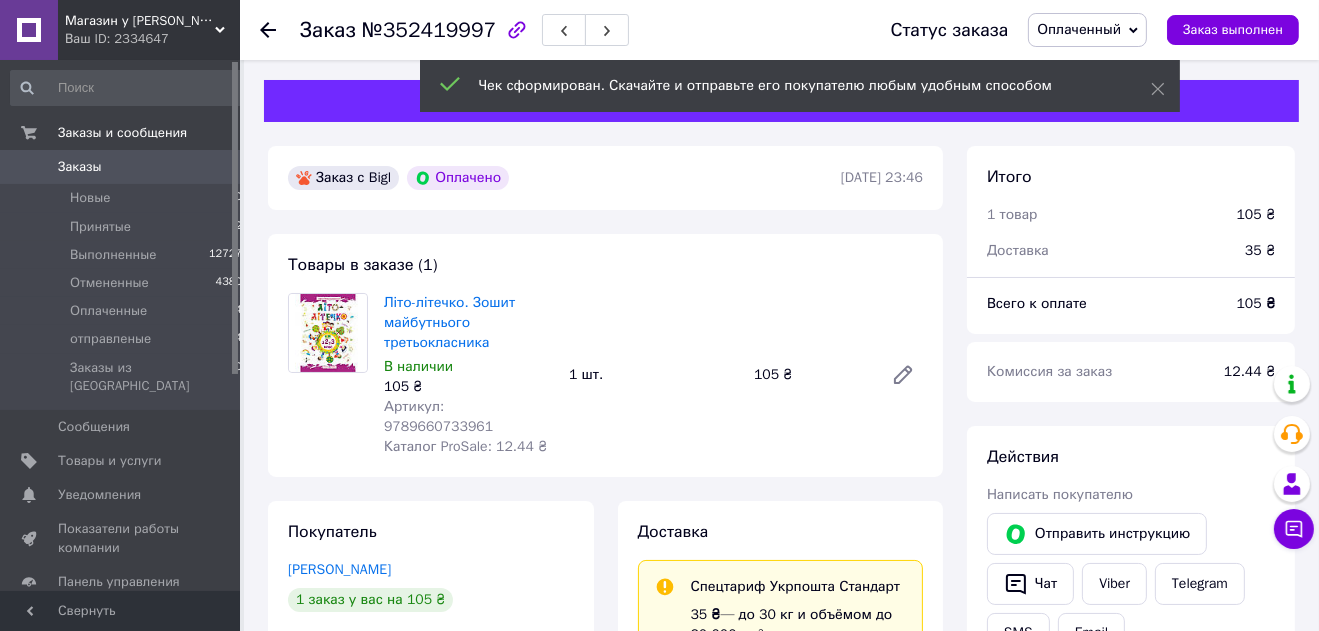 click on "Оплаченный" at bounding box center [1079, 29] 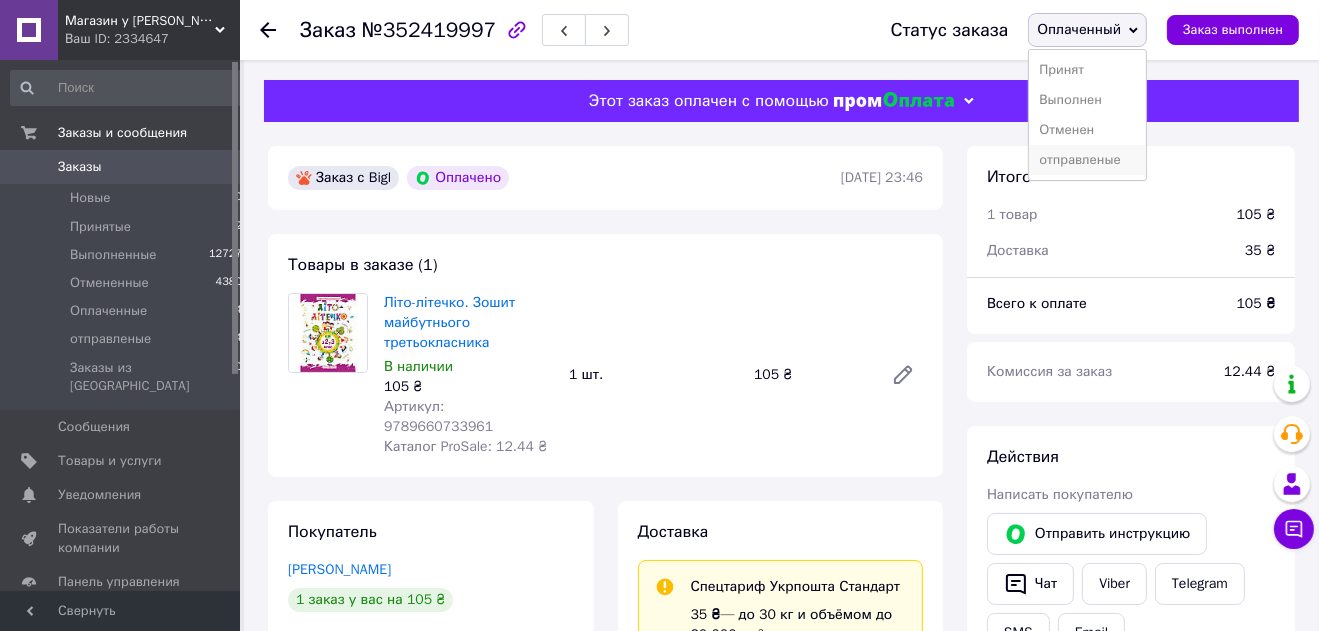 click on "отправленые" at bounding box center [1087, 160] 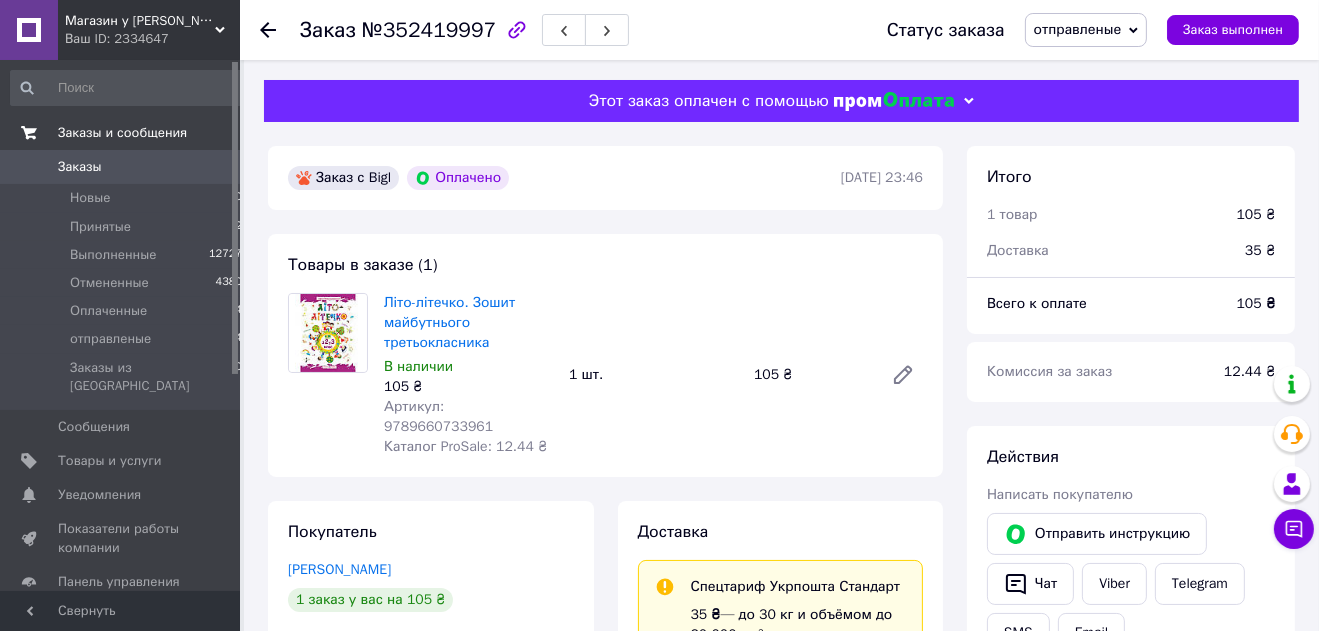 click on "Заказы и сообщения" at bounding box center (127, 133) 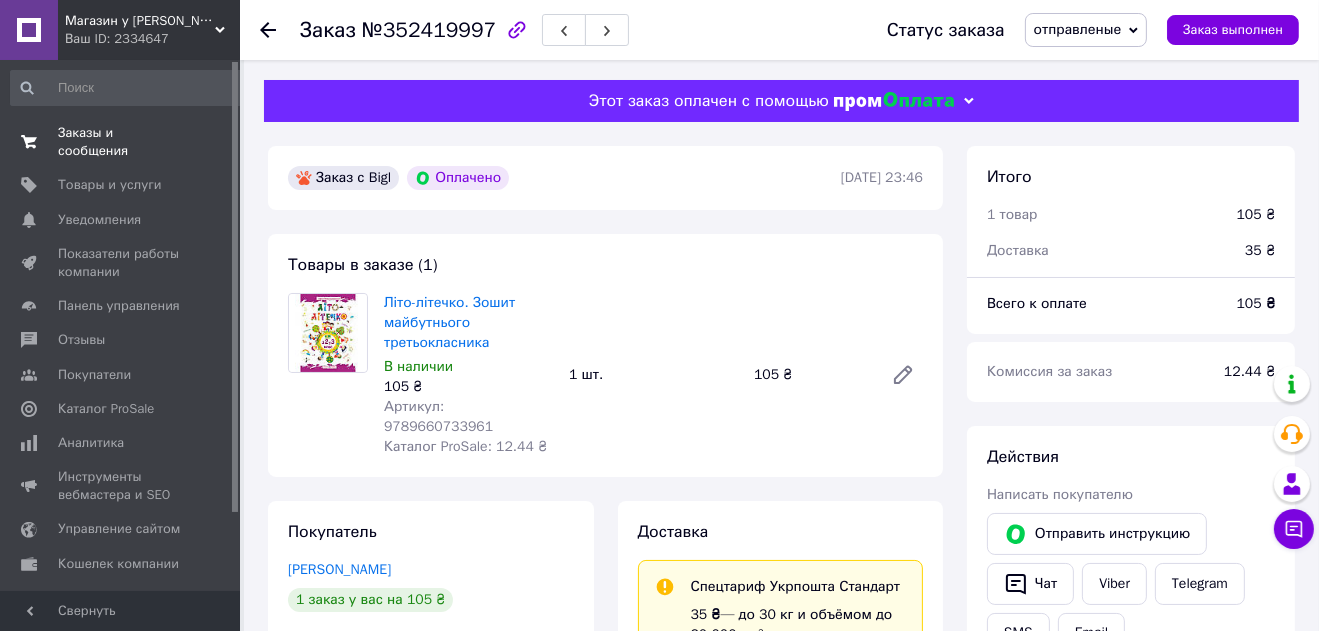 click on "Заказы и сообщения 0 0" at bounding box center (127, 142) 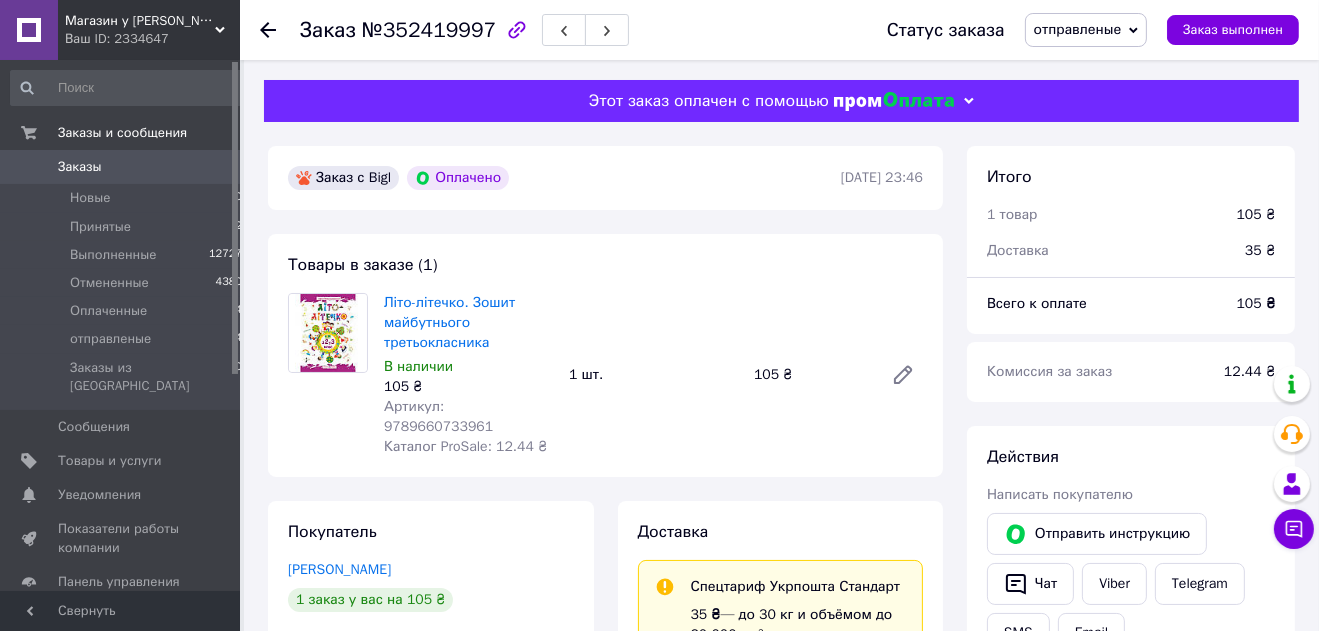 click on "Заказы 0" at bounding box center (127, 167) 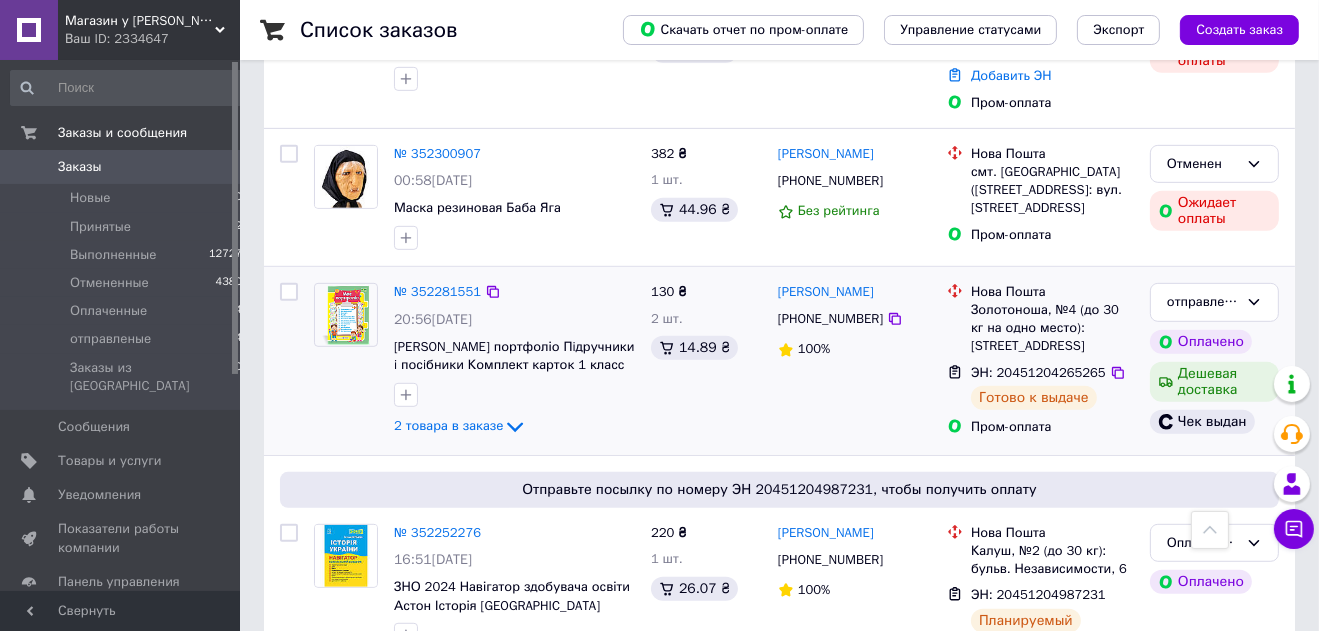 scroll, scrollTop: 840, scrollLeft: 0, axis: vertical 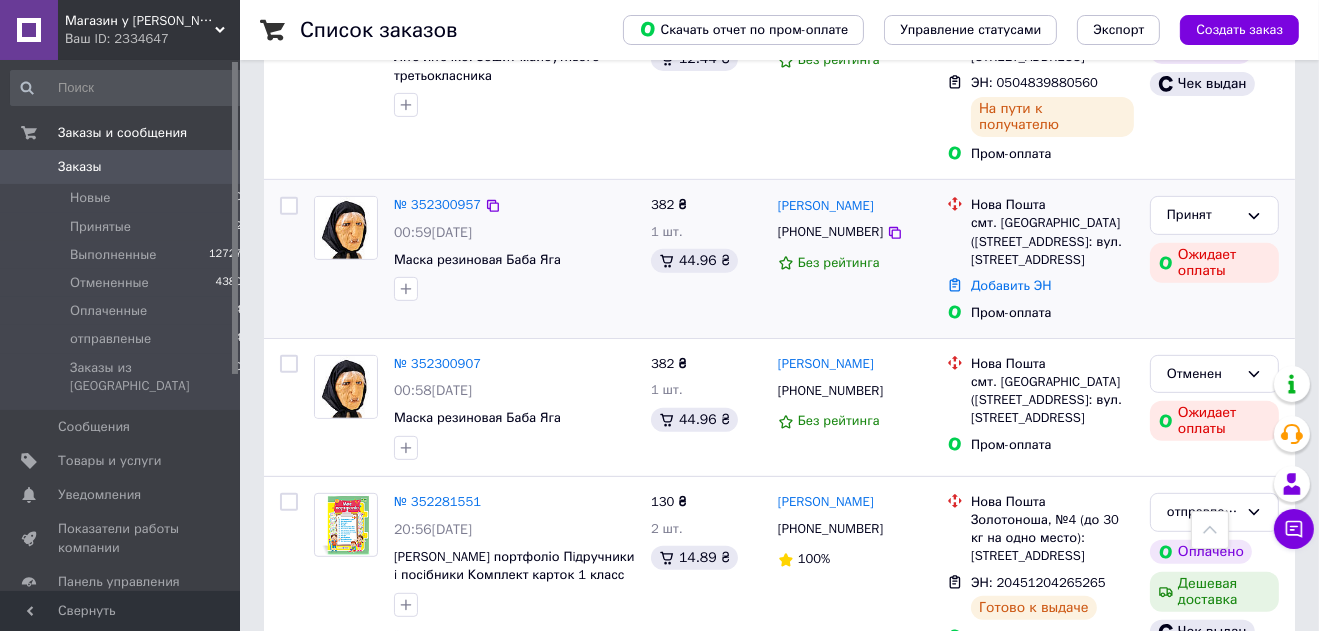 click at bounding box center [346, 228] 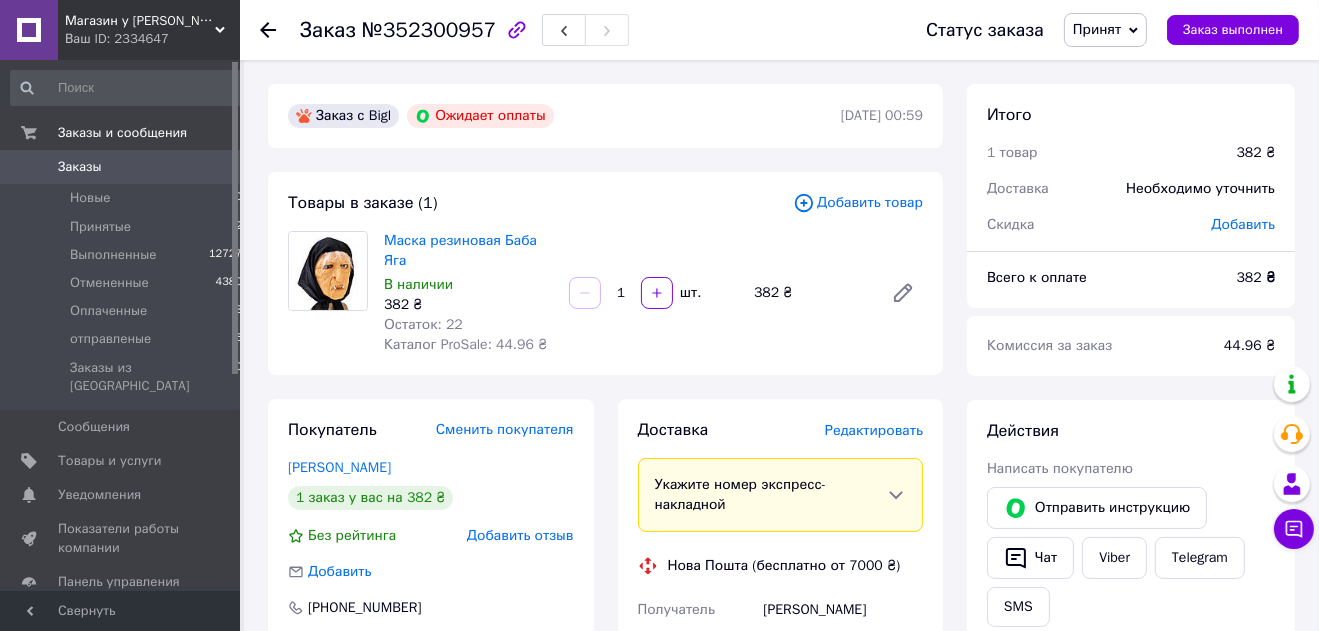 scroll, scrollTop: 105, scrollLeft: 0, axis: vertical 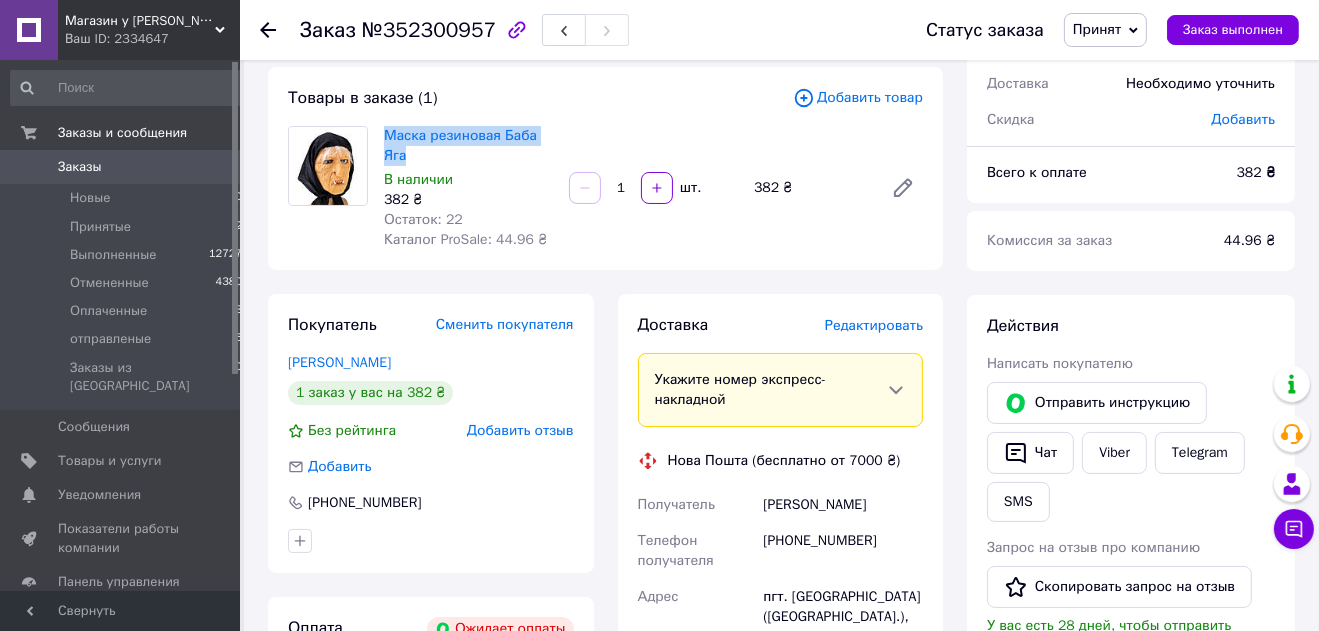 drag, startPoint x: 383, startPoint y: 132, endPoint x: 420, endPoint y: 152, distance: 42.059483 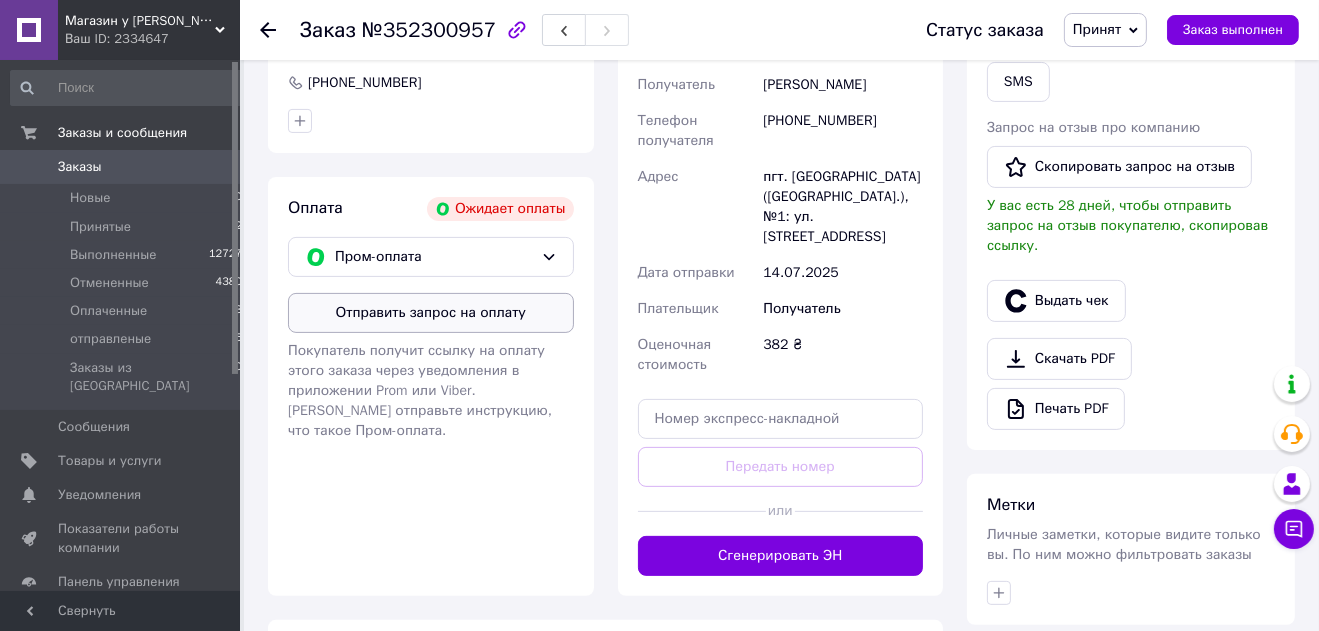 click on "Отправить запрос на оплату" at bounding box center (431, 313) 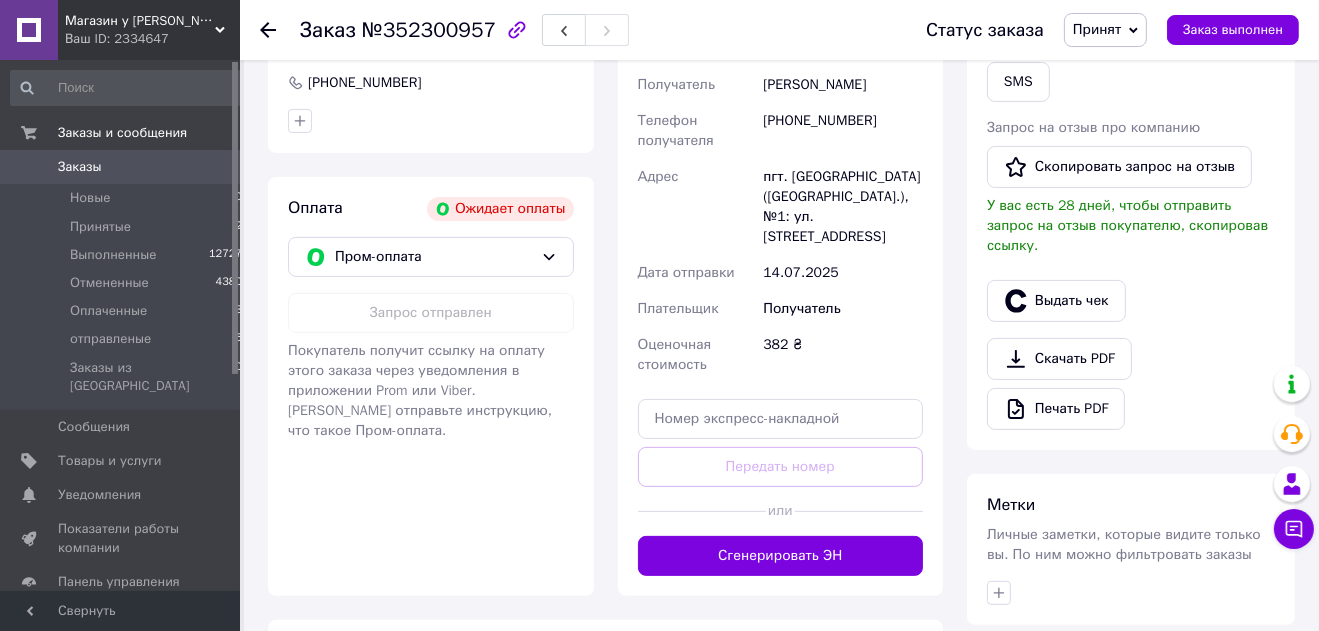 scroll, scrollTop: 0, scrollLeft: 0, axis: both 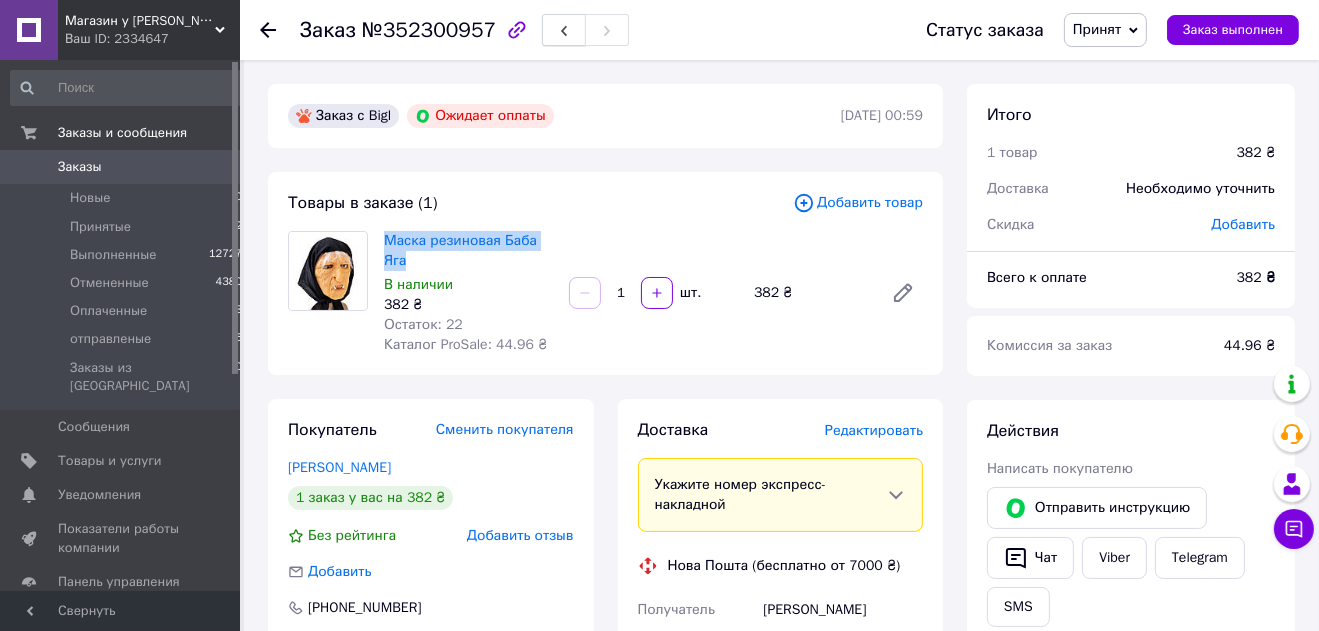 click at bounding box center (564, 30) 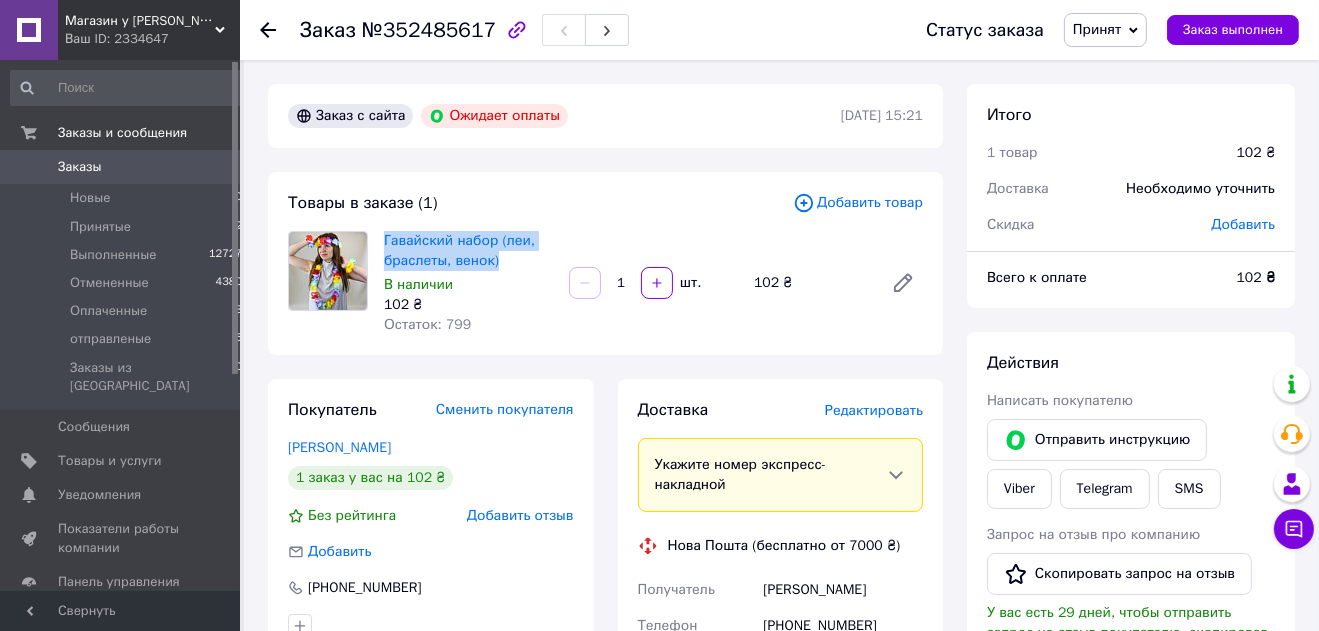 drag, startPoint x: 383, startPoint y: 234, endPoint x: 518, endPoint y: 263, distance: 138.07968 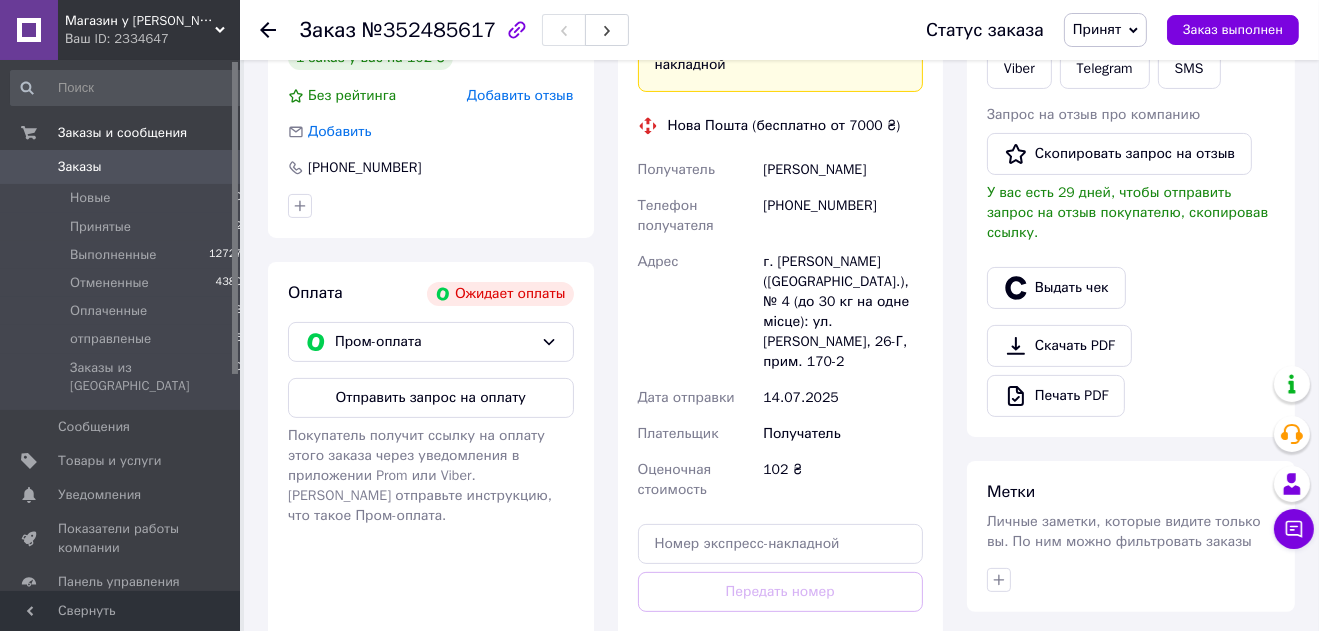 scroll, scrollTop: 315, scrollLeft: 0, axis: vertical 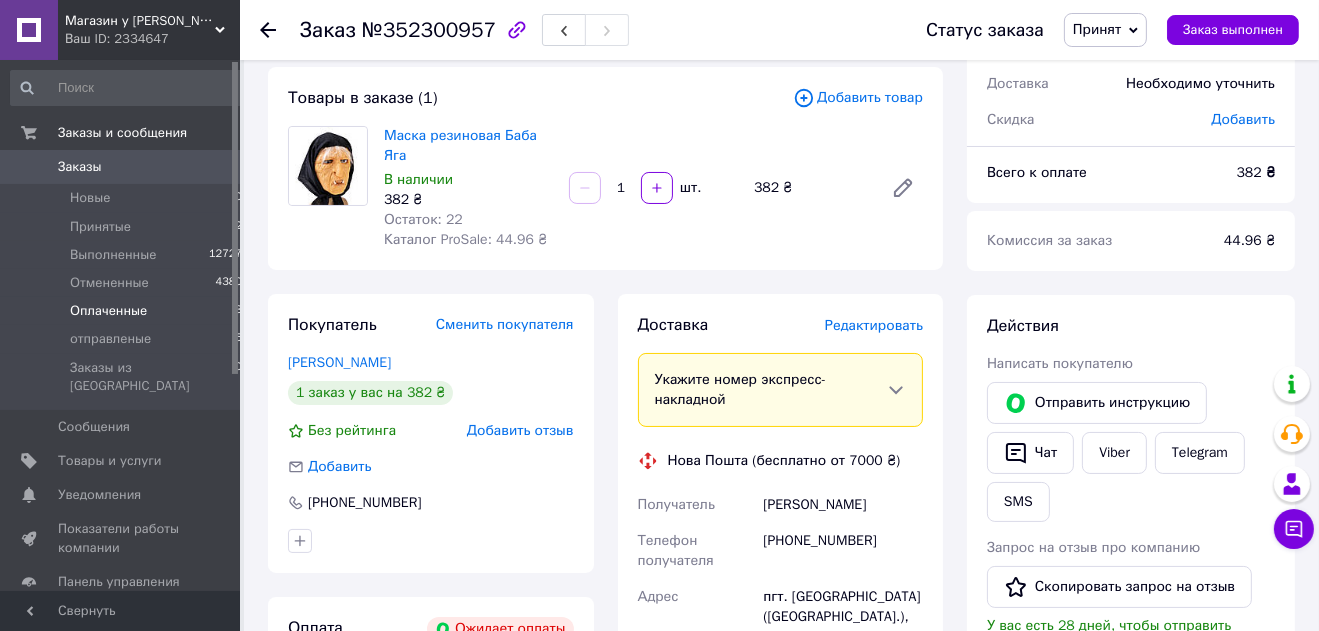 click on "Оплаченные" at bounding box center (108, 311) 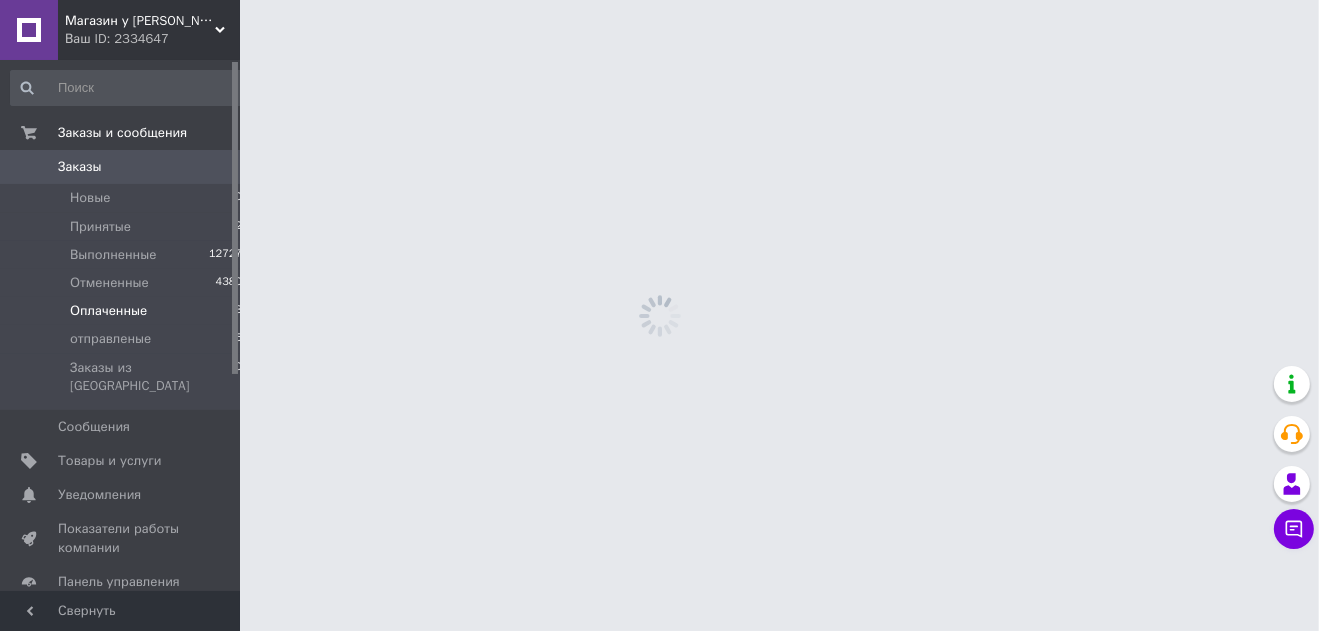 scroll, scrollTop: 0, scrollLeft: 0, axis: both 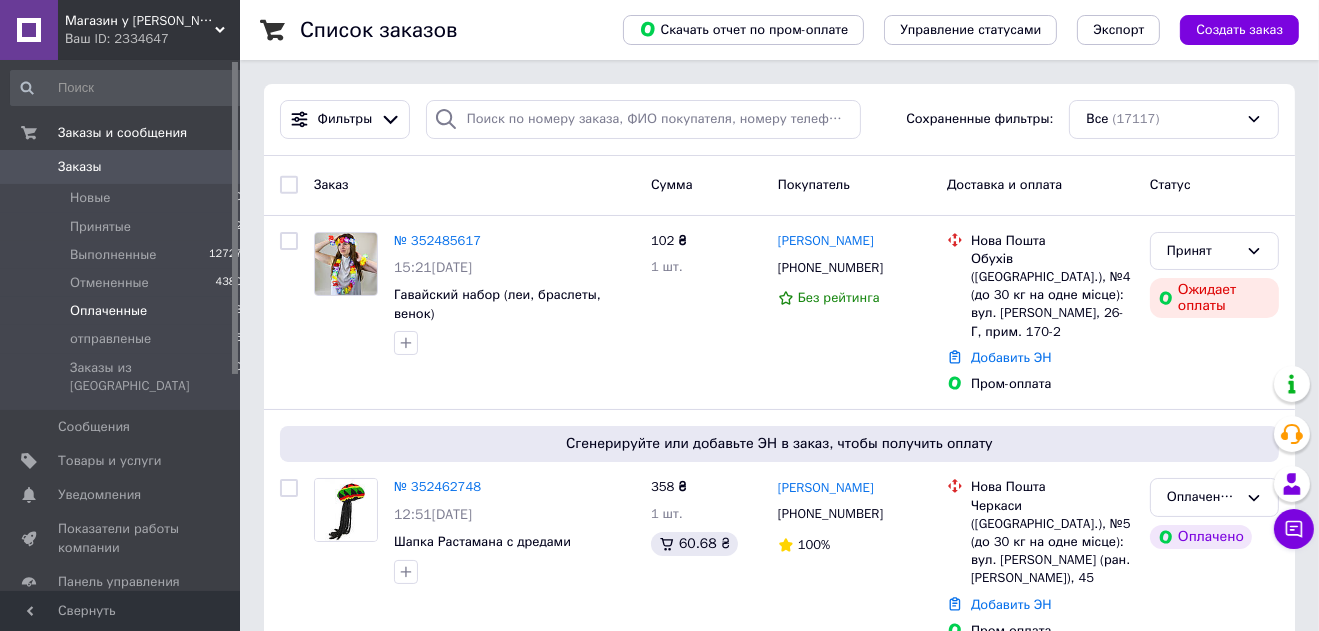 click on "Оплаченные" at bounding box center (108, 311) 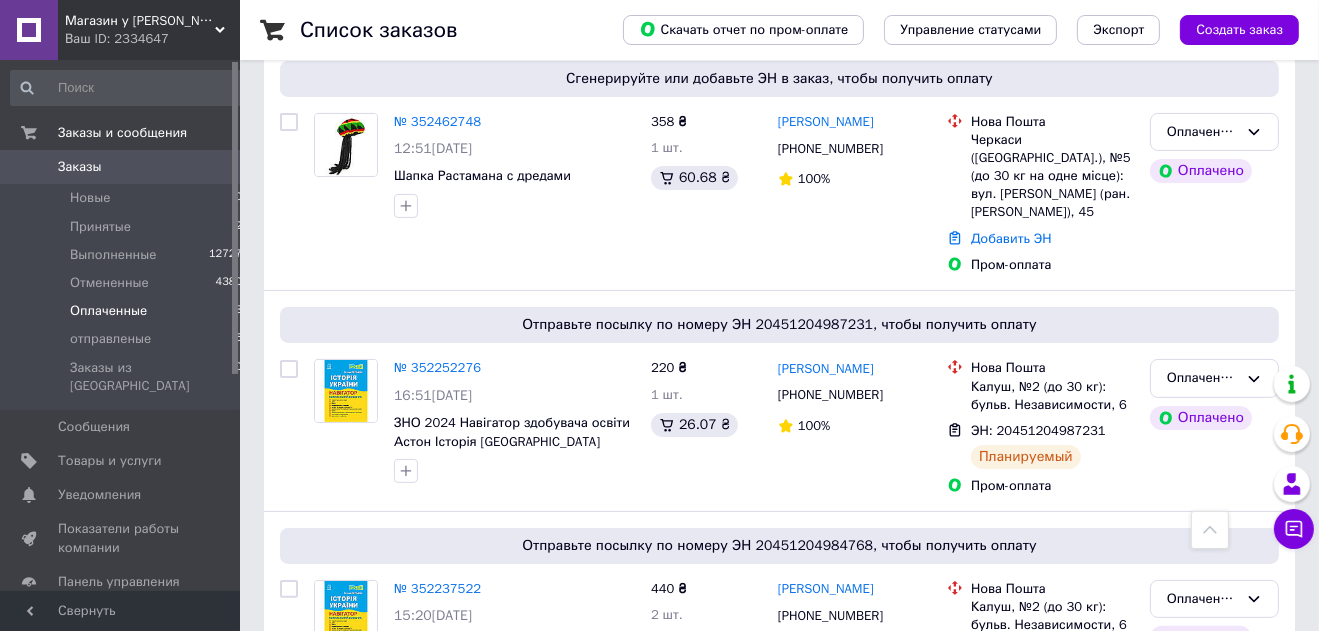 scroll, scrollTop: 193, scrollLeft: 0, axis: vertical 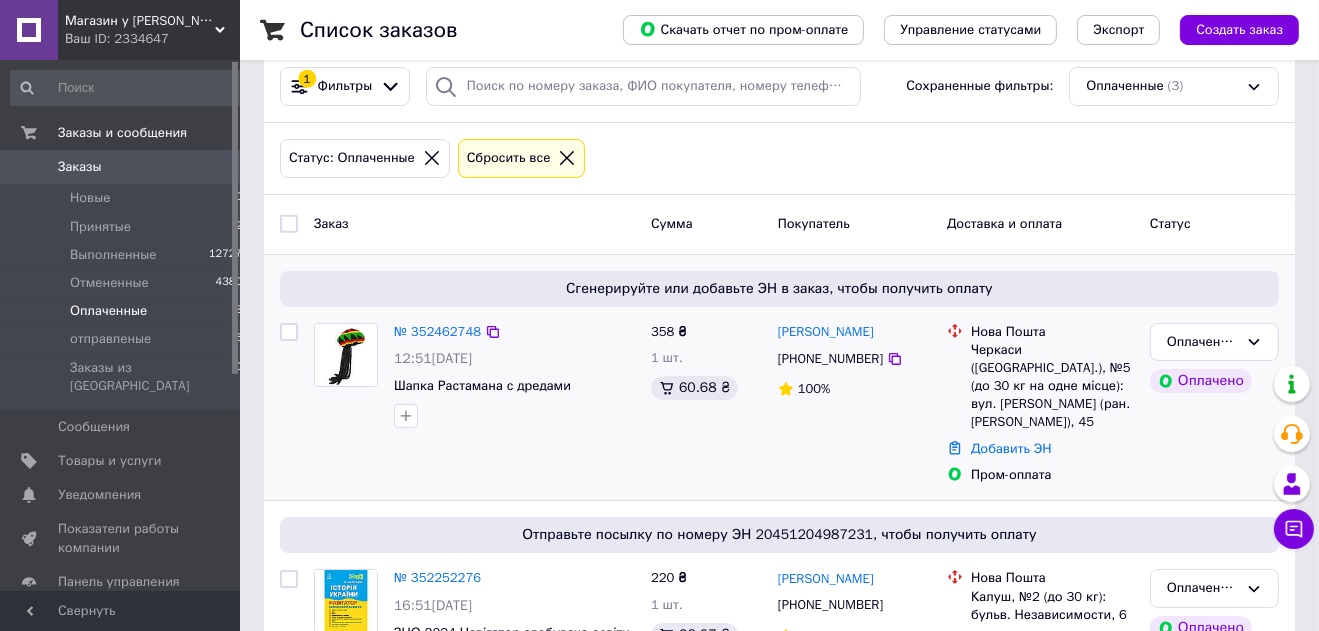 click at bounding box center (346, 355) 